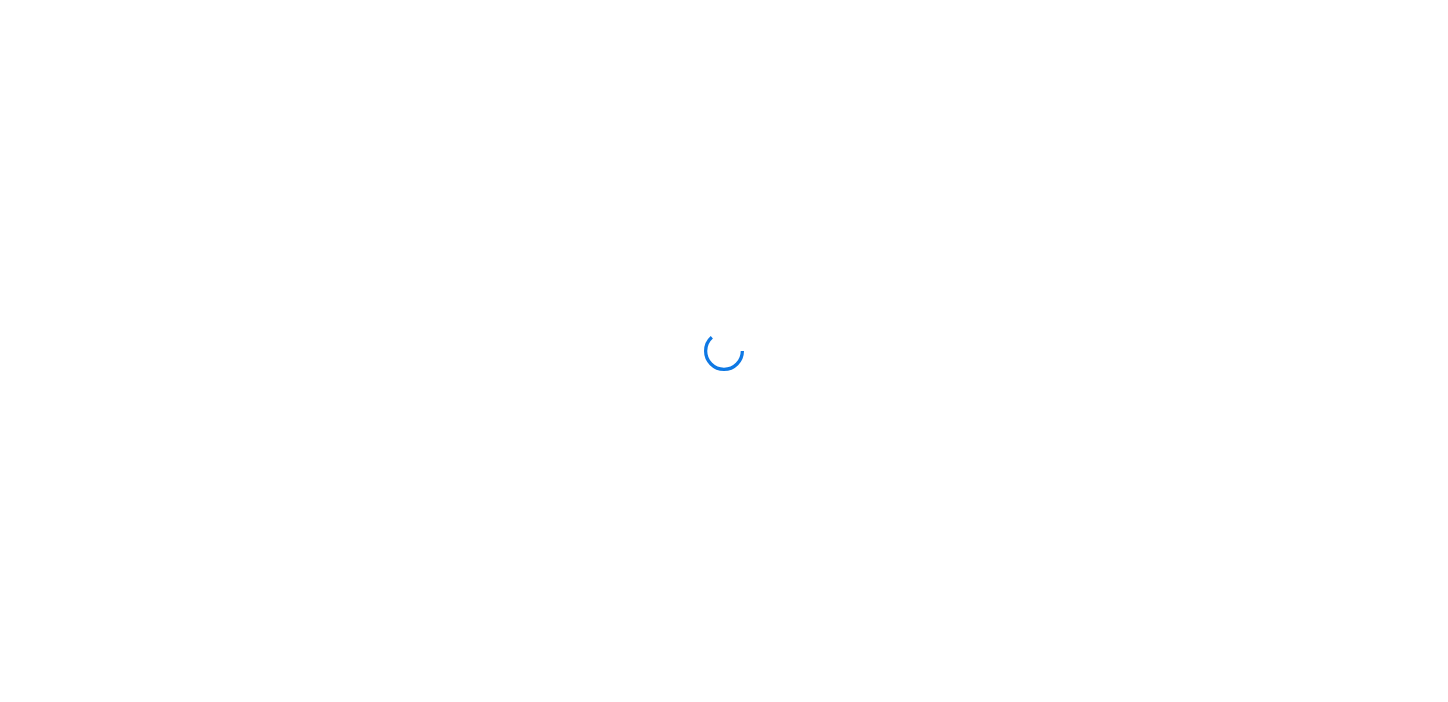 scroll, scrollTop: 0, scrollLeft: 0, axis: both 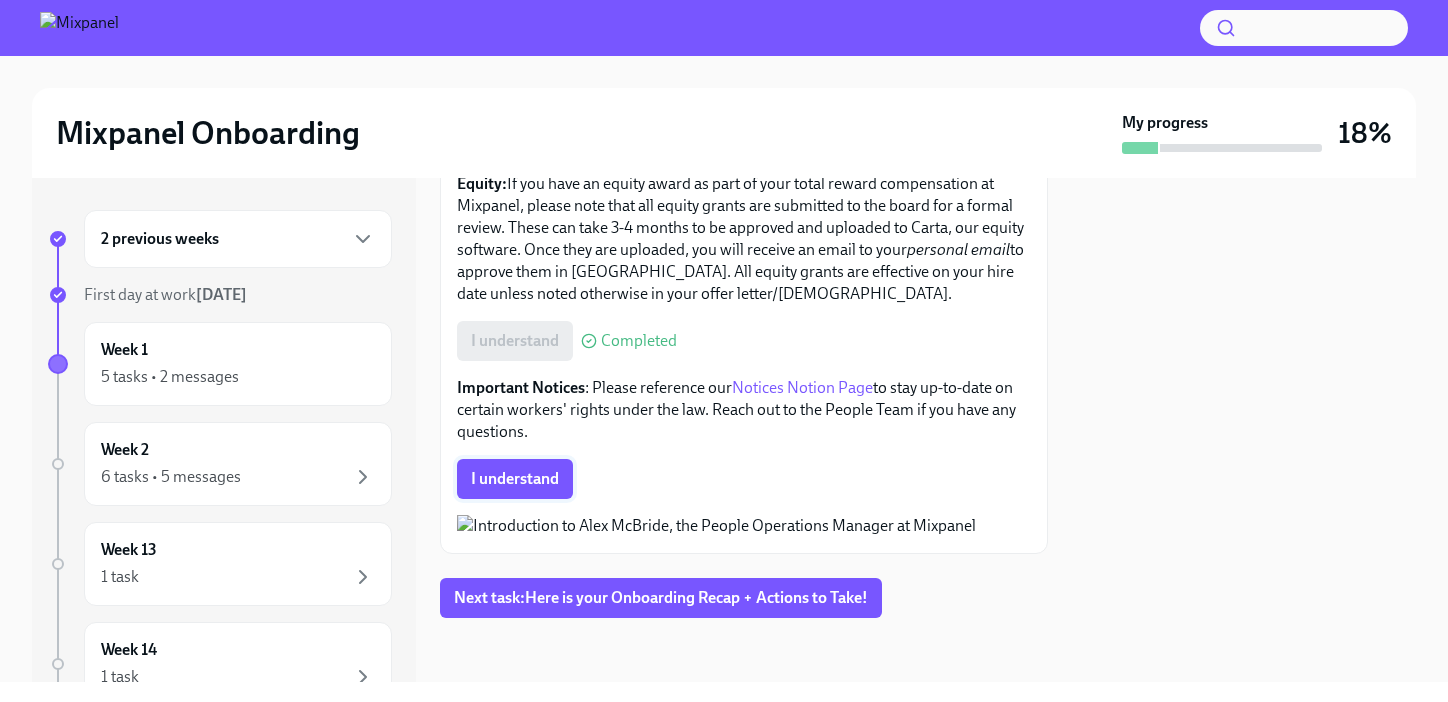 click on "I understand" at bounding box center [515, 479] 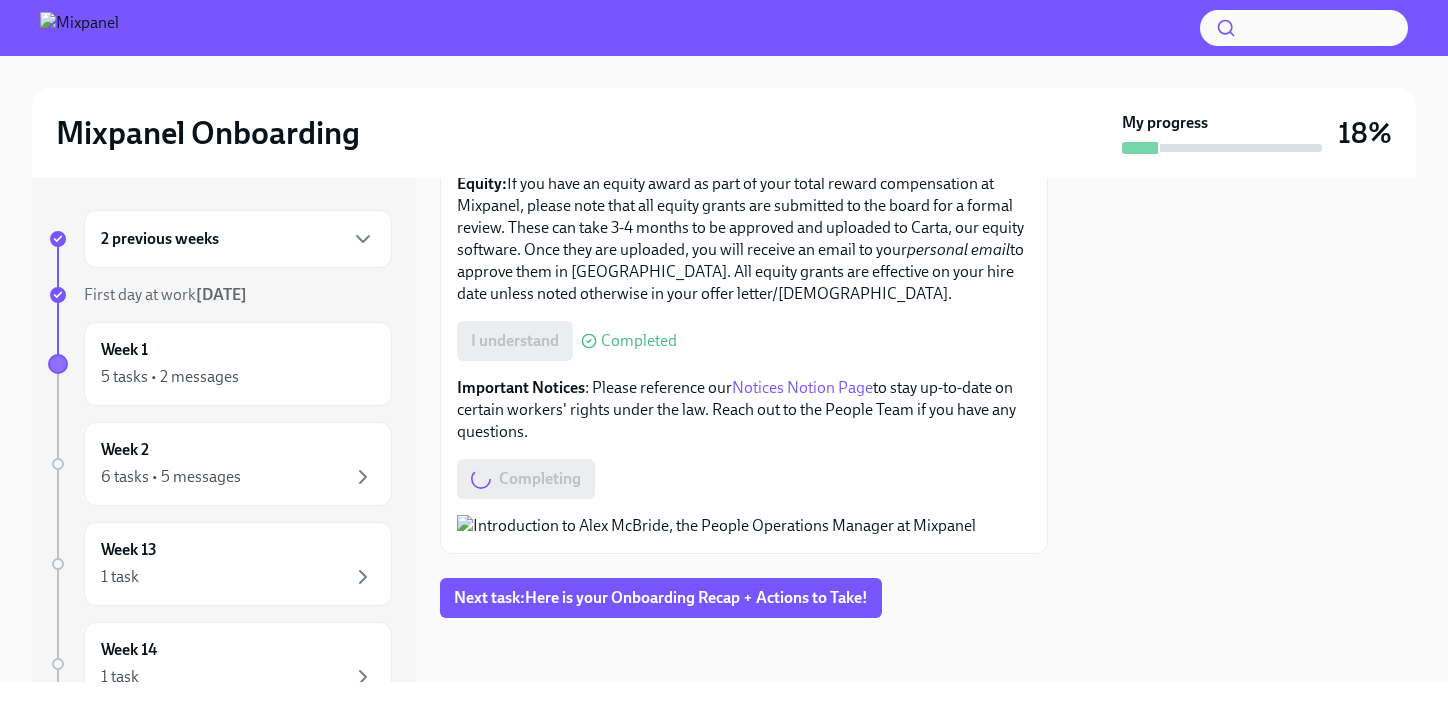 scroll, scrollTop: 434, scrollLeft: 0, axis: vertical 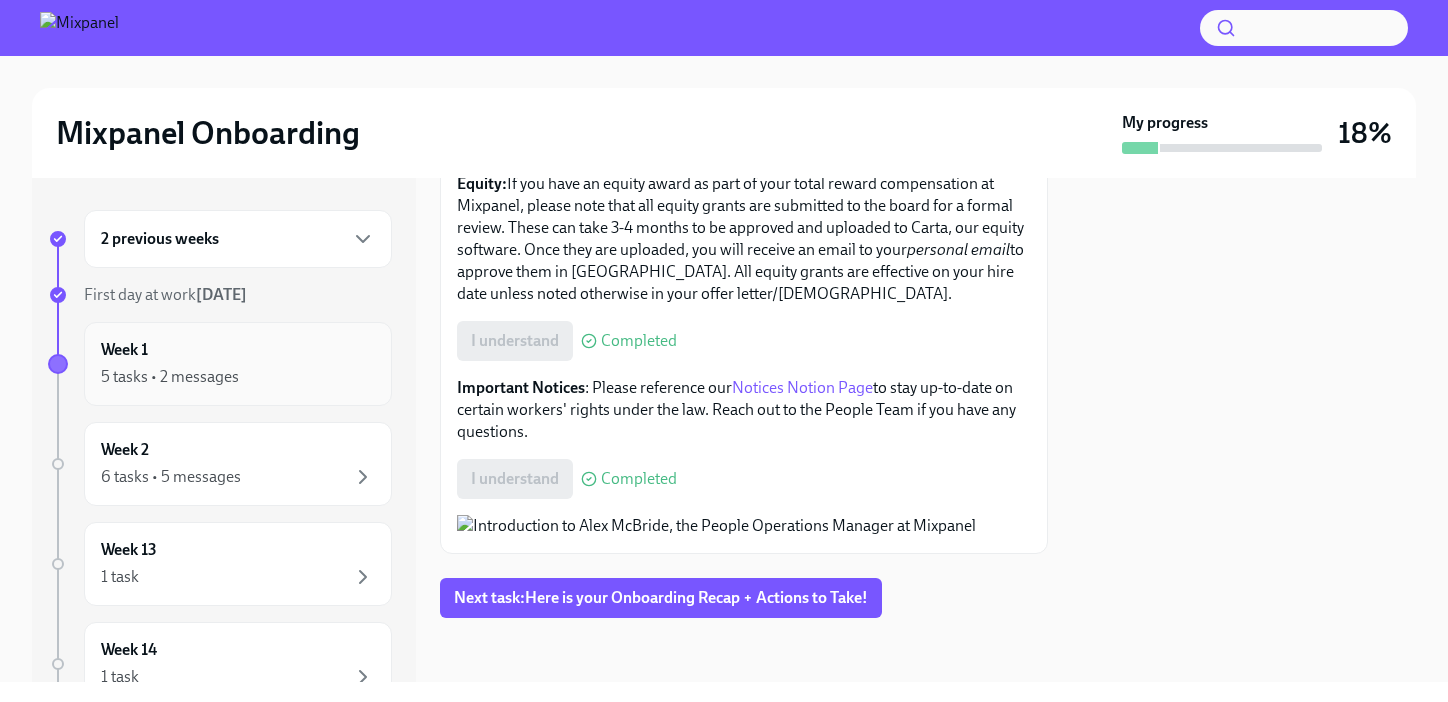 click on "Week 1 5 tasks • 2 messages" at bounding box center [238, 364] 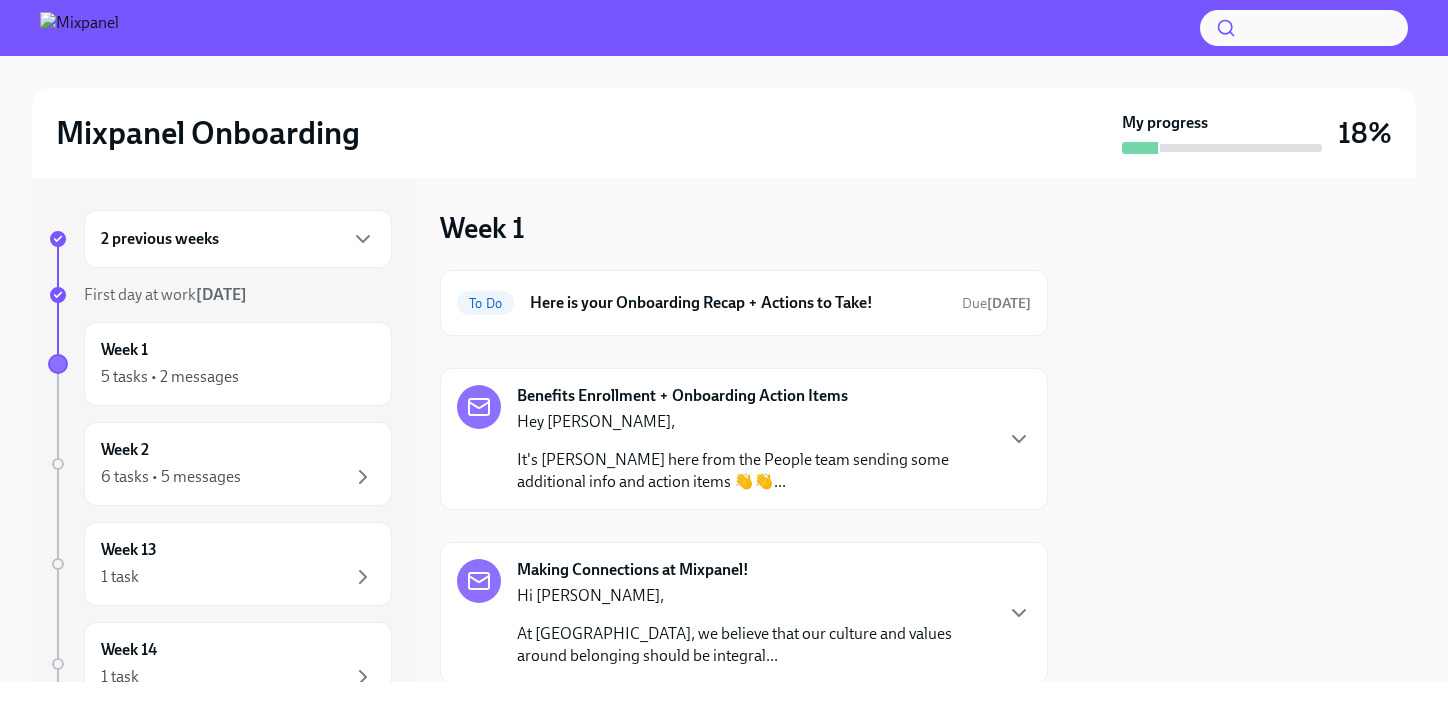 click on "2 previous weeks" at bounding box center [238, 239] 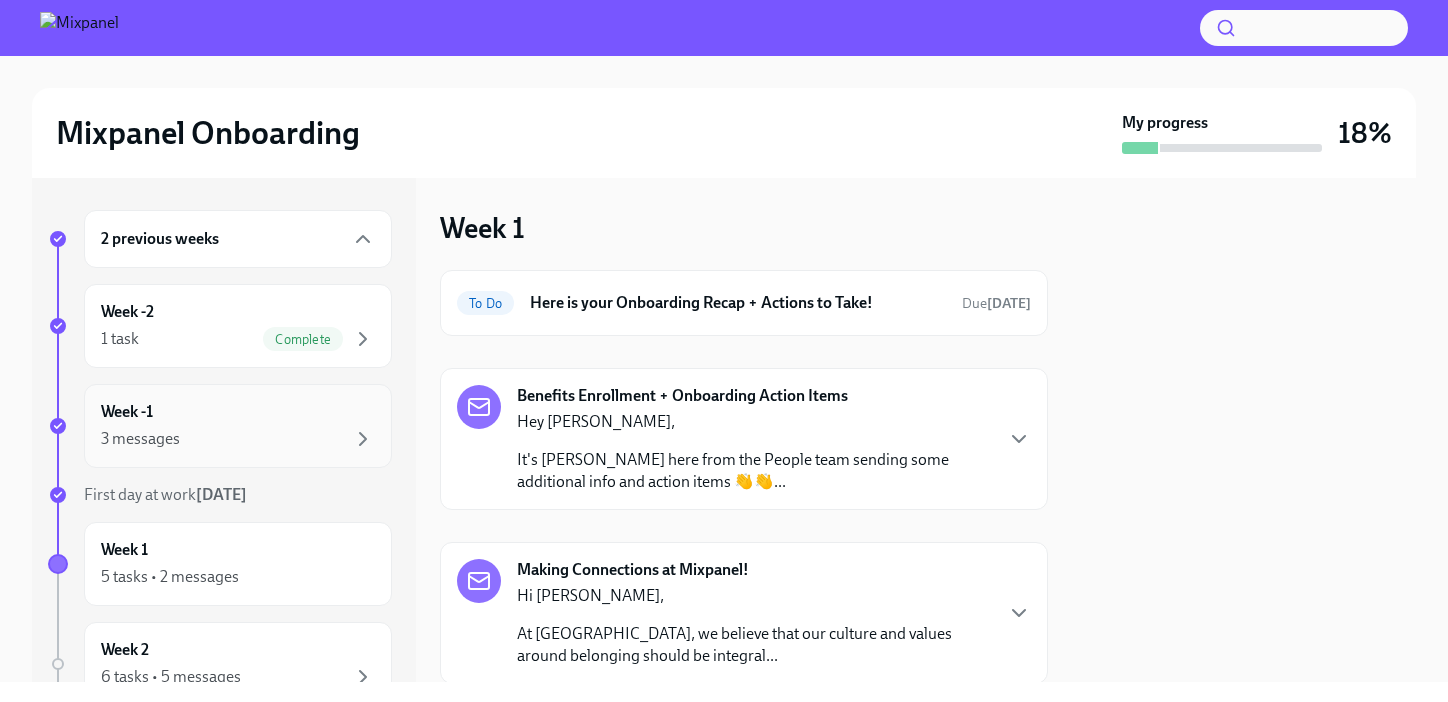 click on "Week -1 3 messages" at bounding box center [238, 426] 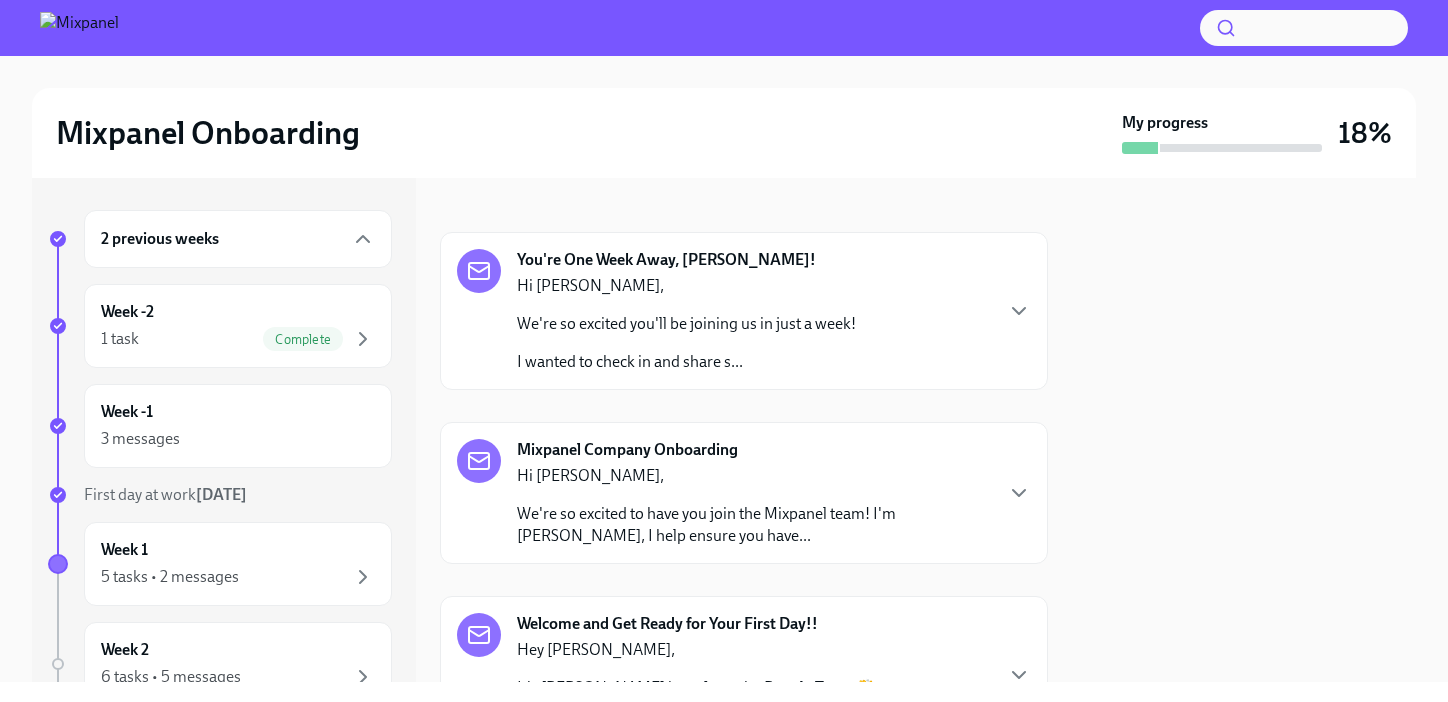 scroll, scrollTop: 390, scrollLeft: 0, axis: vertical 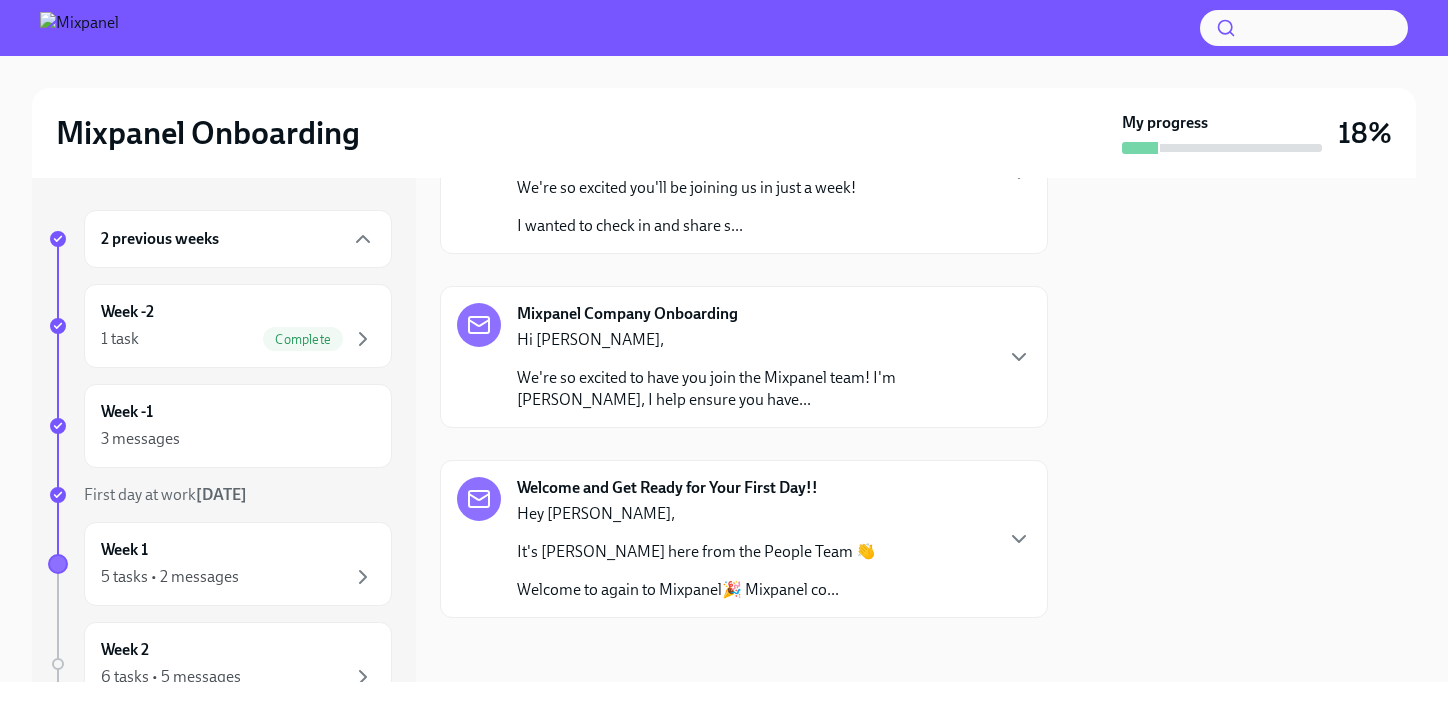 click on "You're One Week Away, [PERSON_NAME]! Hi [PERSON_NAME],
We're so excited you'll be joining us in just a week!
I wanted to check in and share s..." at bounding box center [744, 175] 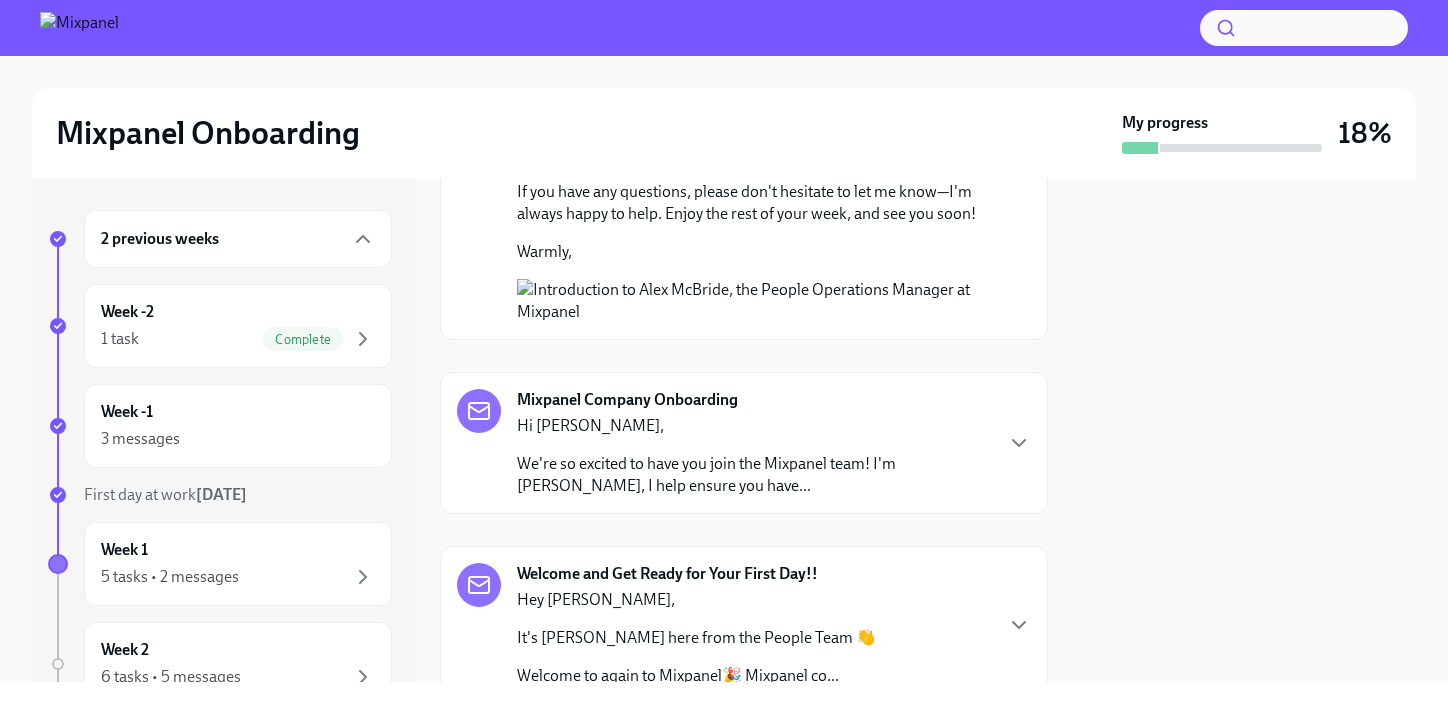 scroll, scrollTop: 1601, scrollLeft: 0, axis: vertical 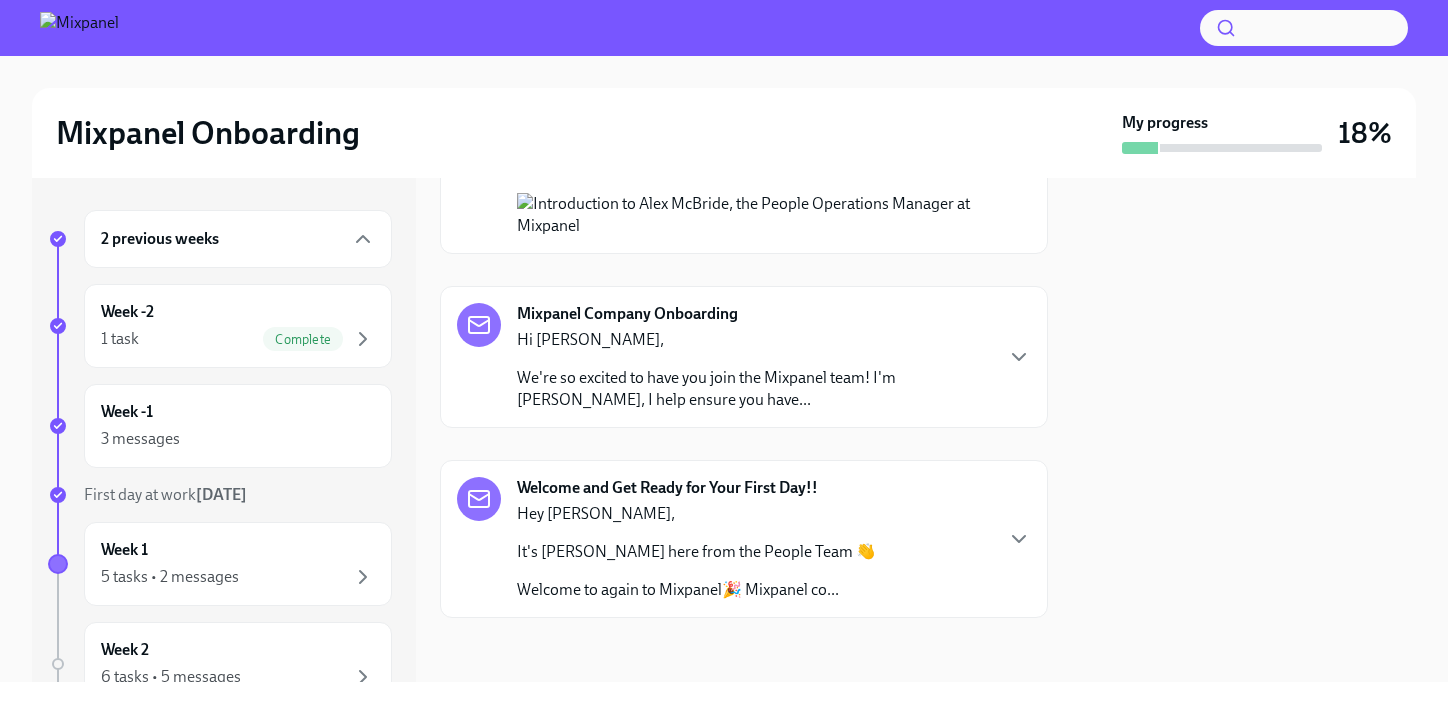 click on "Hi [PERSON_NAME]," at bounding box center [754, 340] 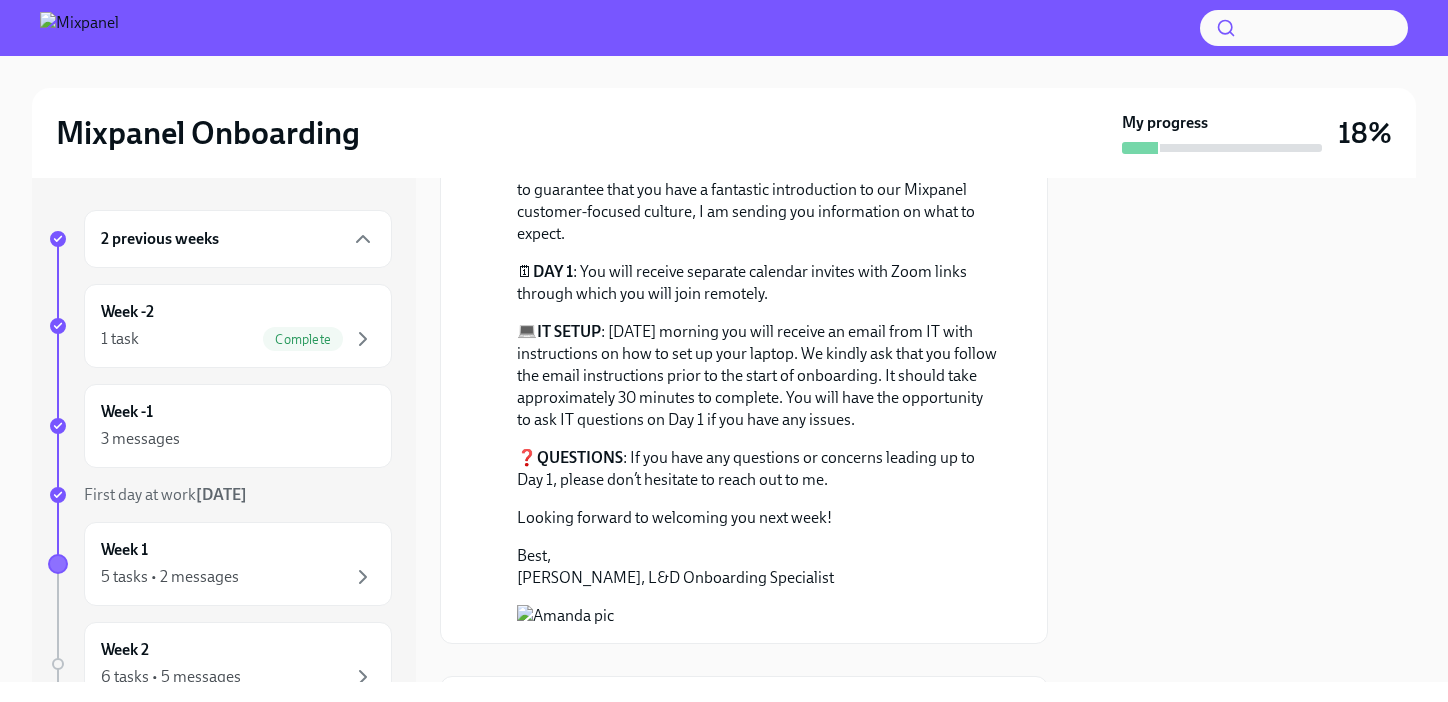 scroll, scrollTop: 2184, scrollLeft: 0, axis: vertical 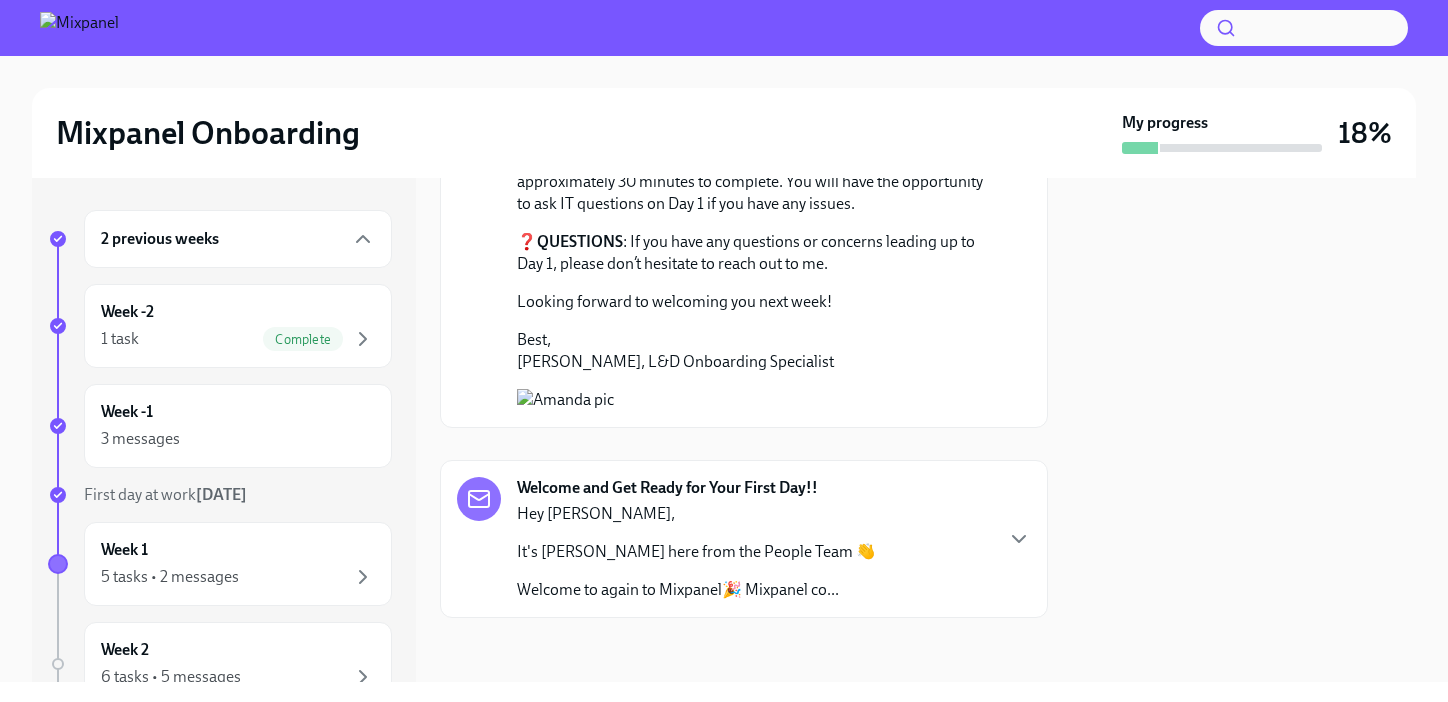click on "Hey [PERSON_NAME]," at bounding box center (696, 514) 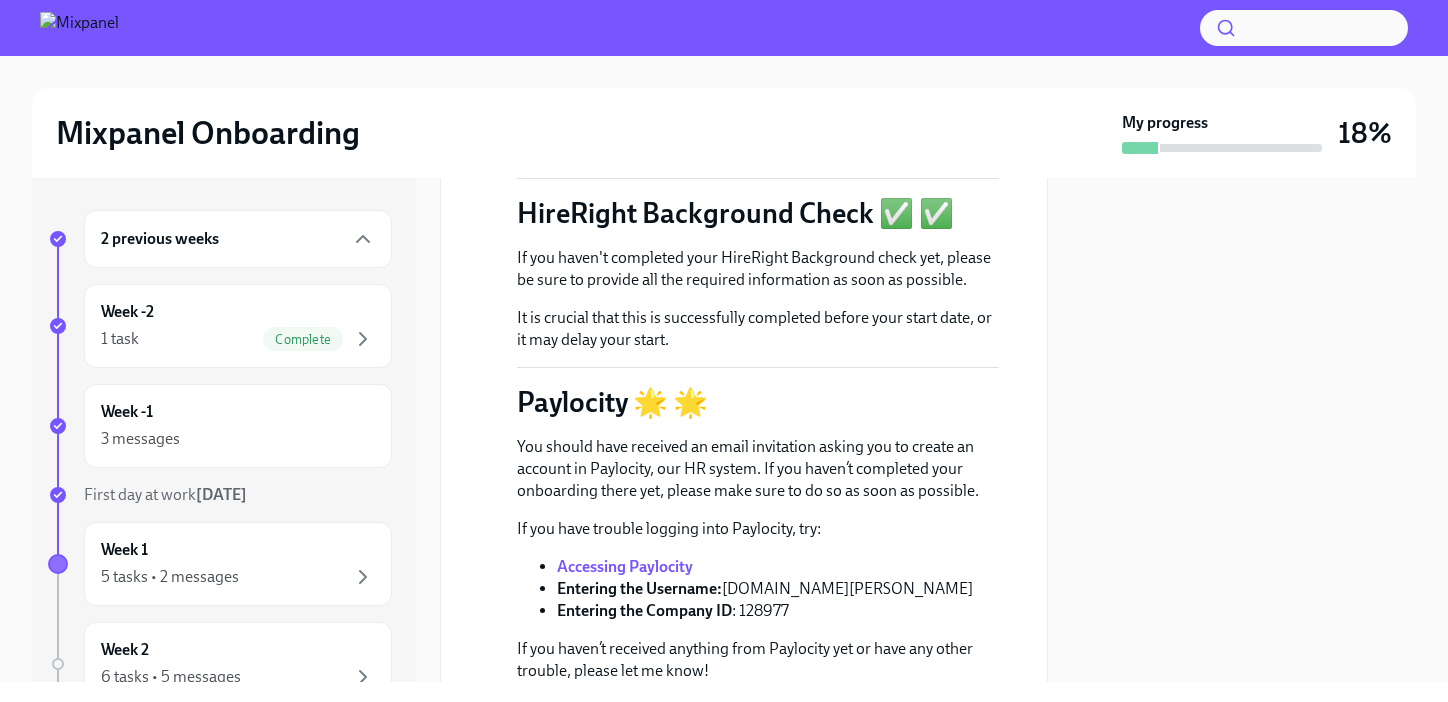 scroll, scrollTop: 0, scrollLeft: 0, axis: both 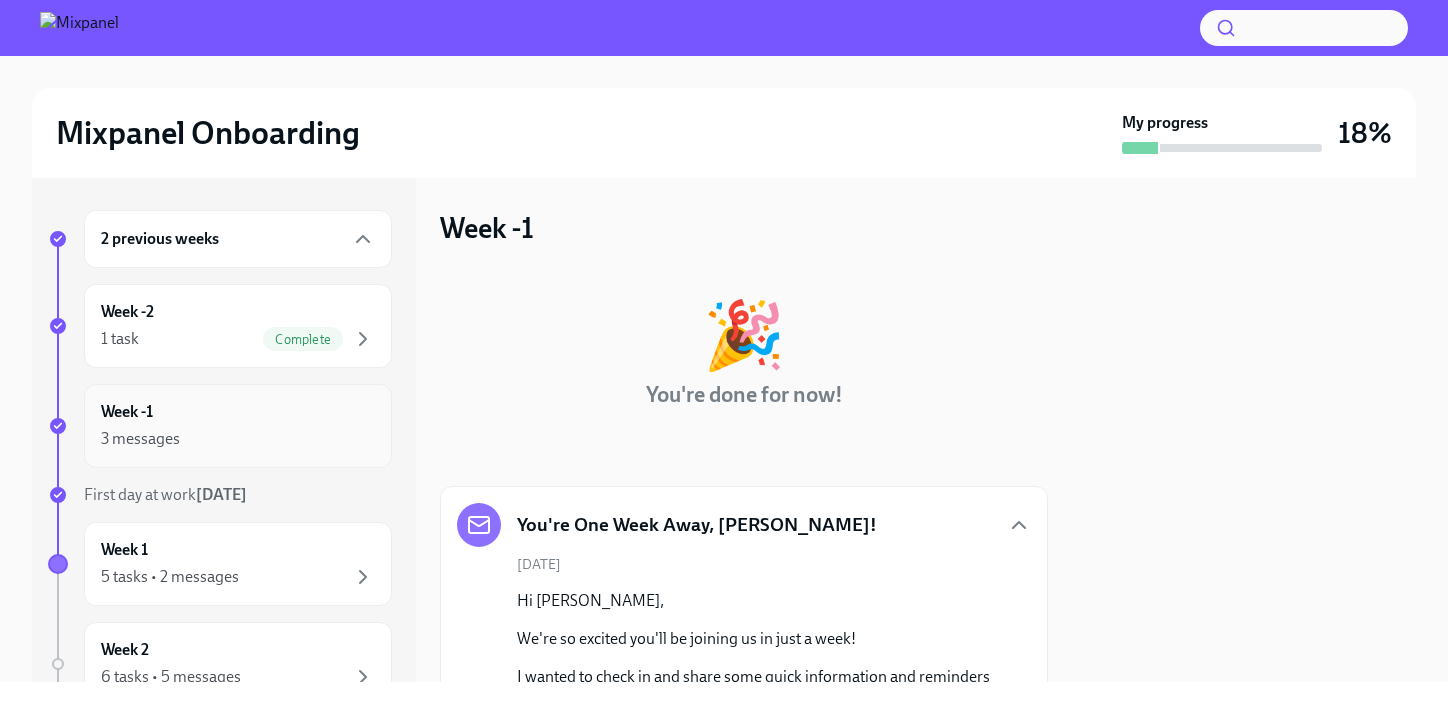 click on "3 messages" at bounding box center [238, 439] 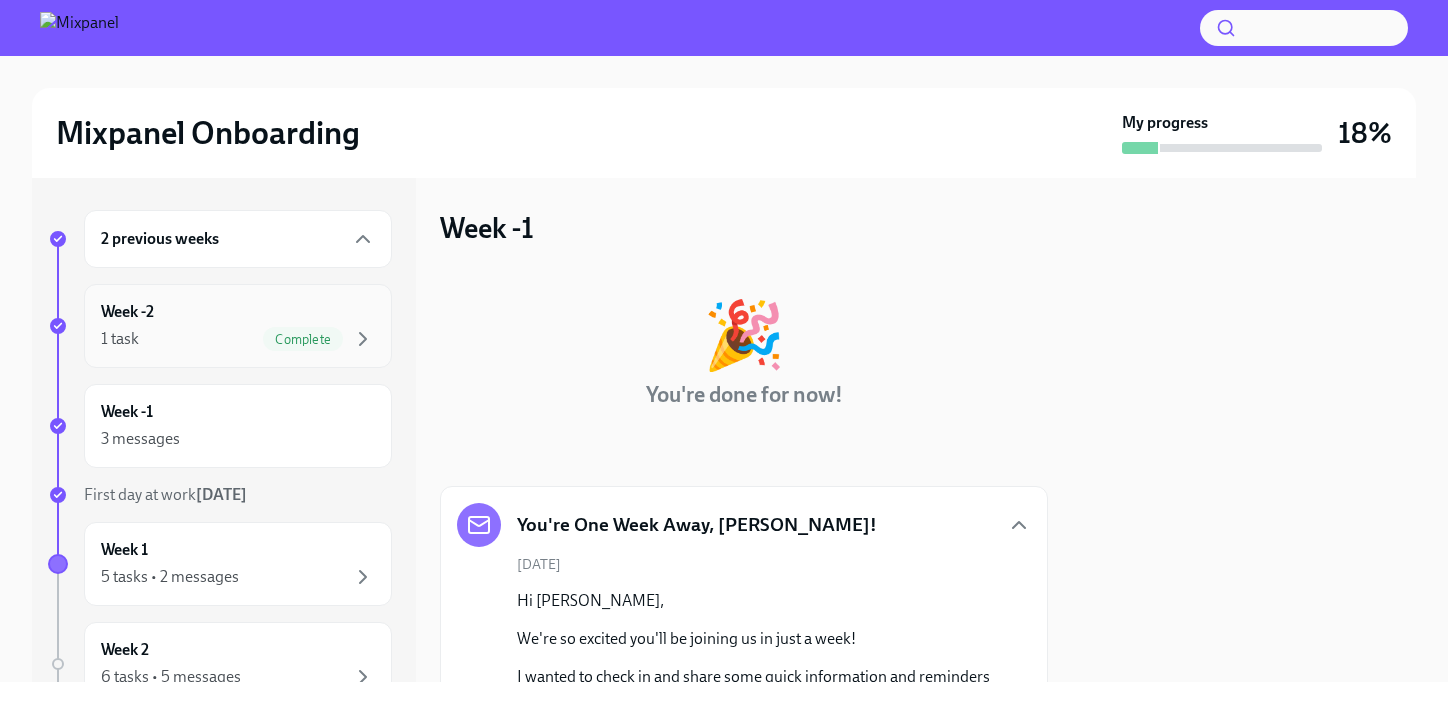 click on "Week -2 1 task Complete" at bounding box center [238, 326] 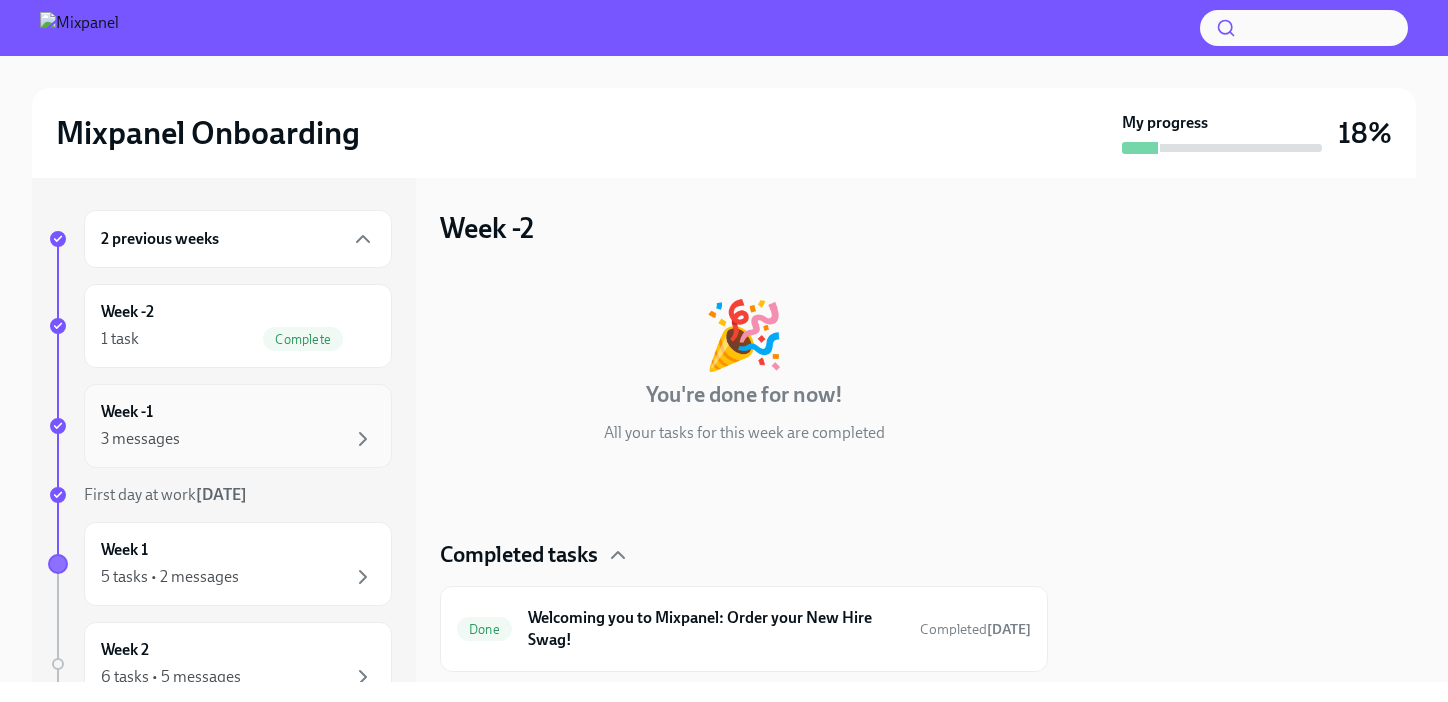 click on "3 messages" at bounding box center (238, 439) 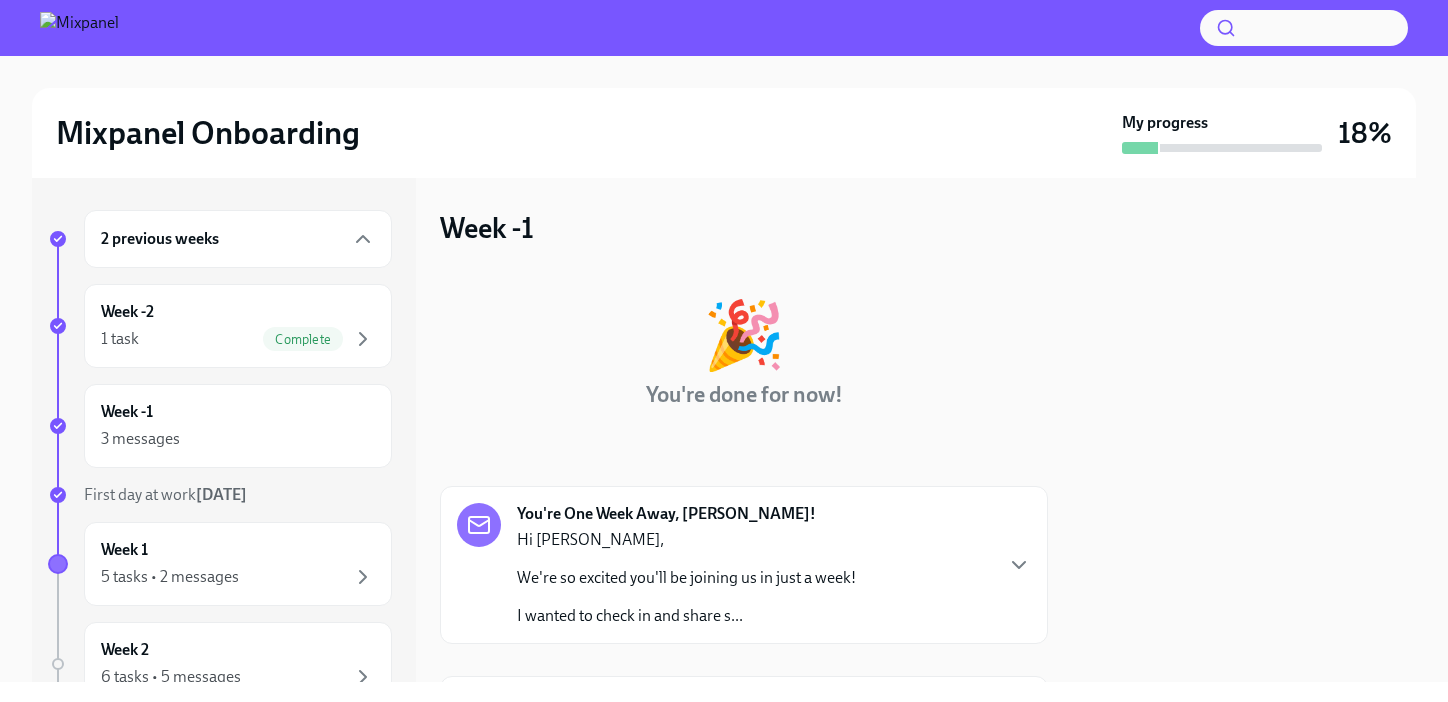click on "2 previous weeks" at bounding box center [238, 239] 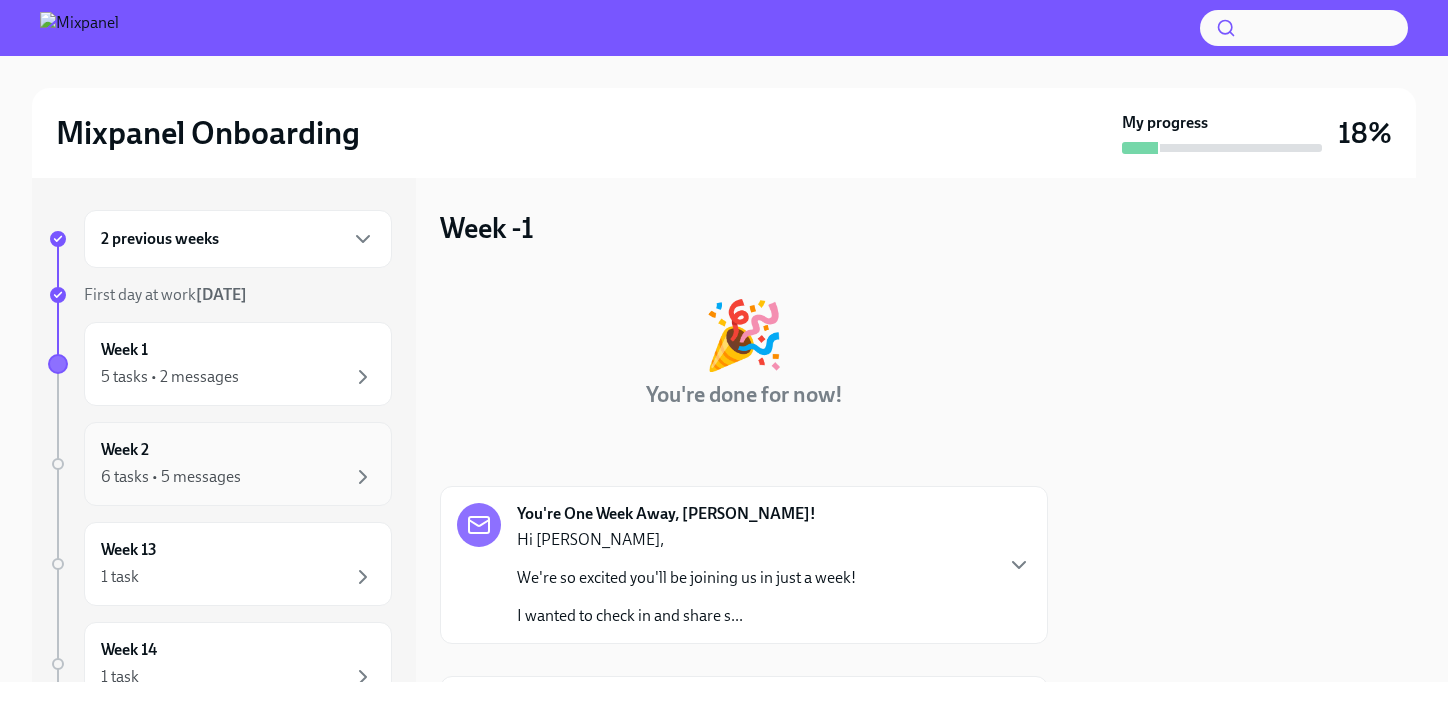 click on "6 tasks • 5 messages" at bounding box center (238, 477) 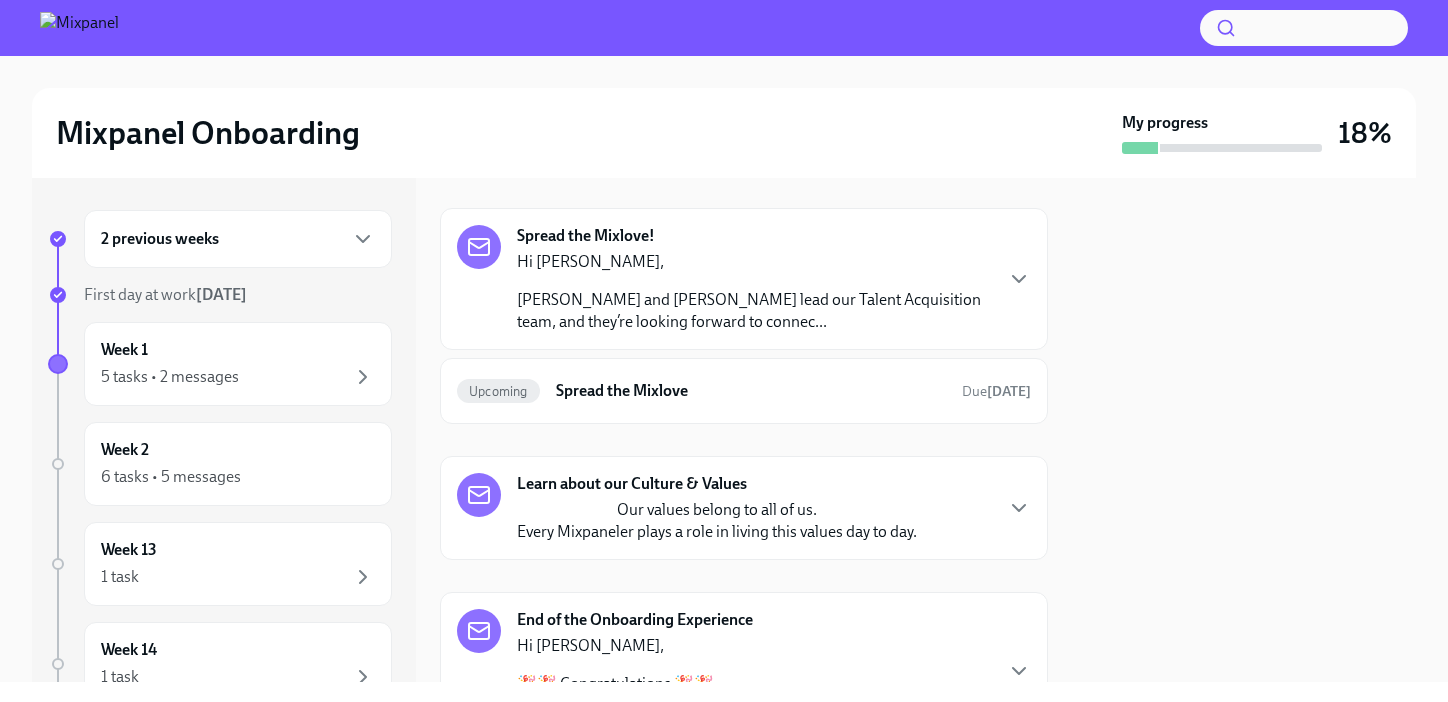 scroll, scrollTop: 1020, scrollLeft: 0, axis: vertical 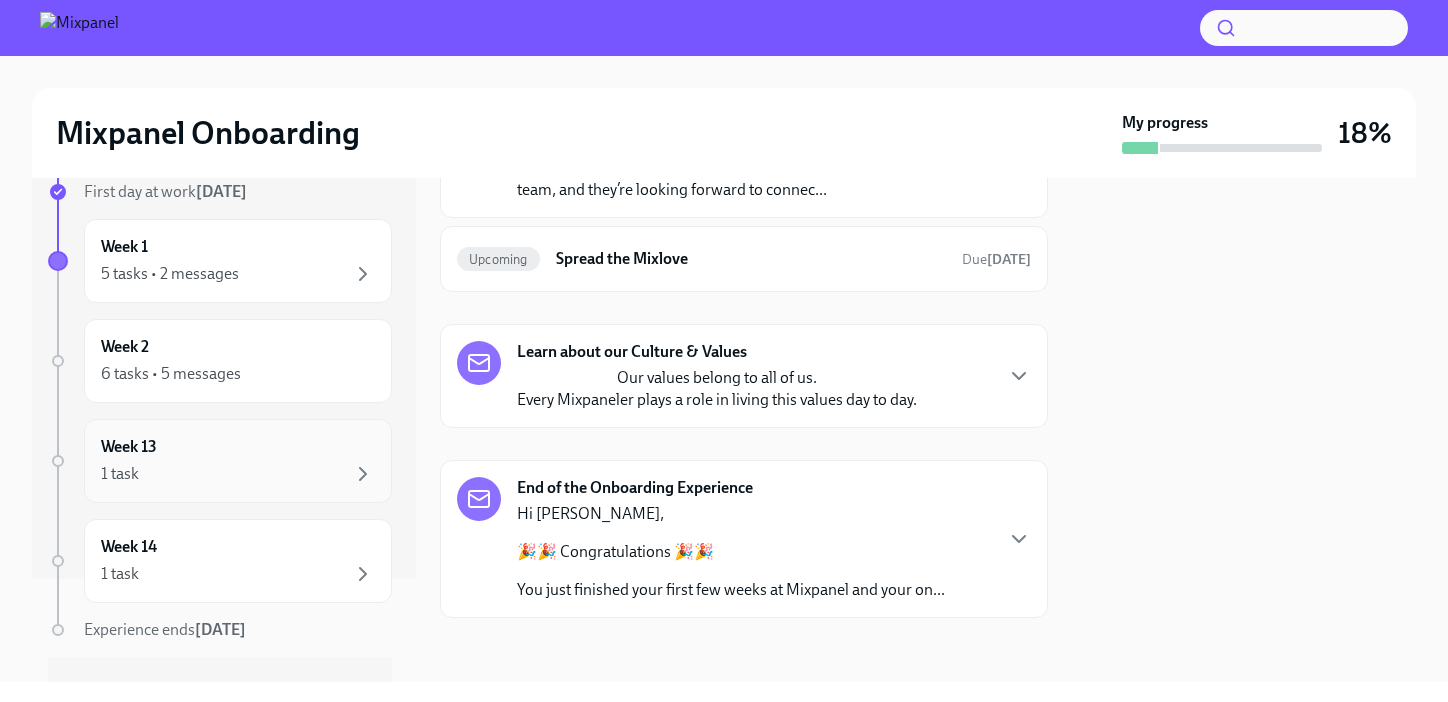 click on "Week 13 1 task" at bounding box center (238, 461) 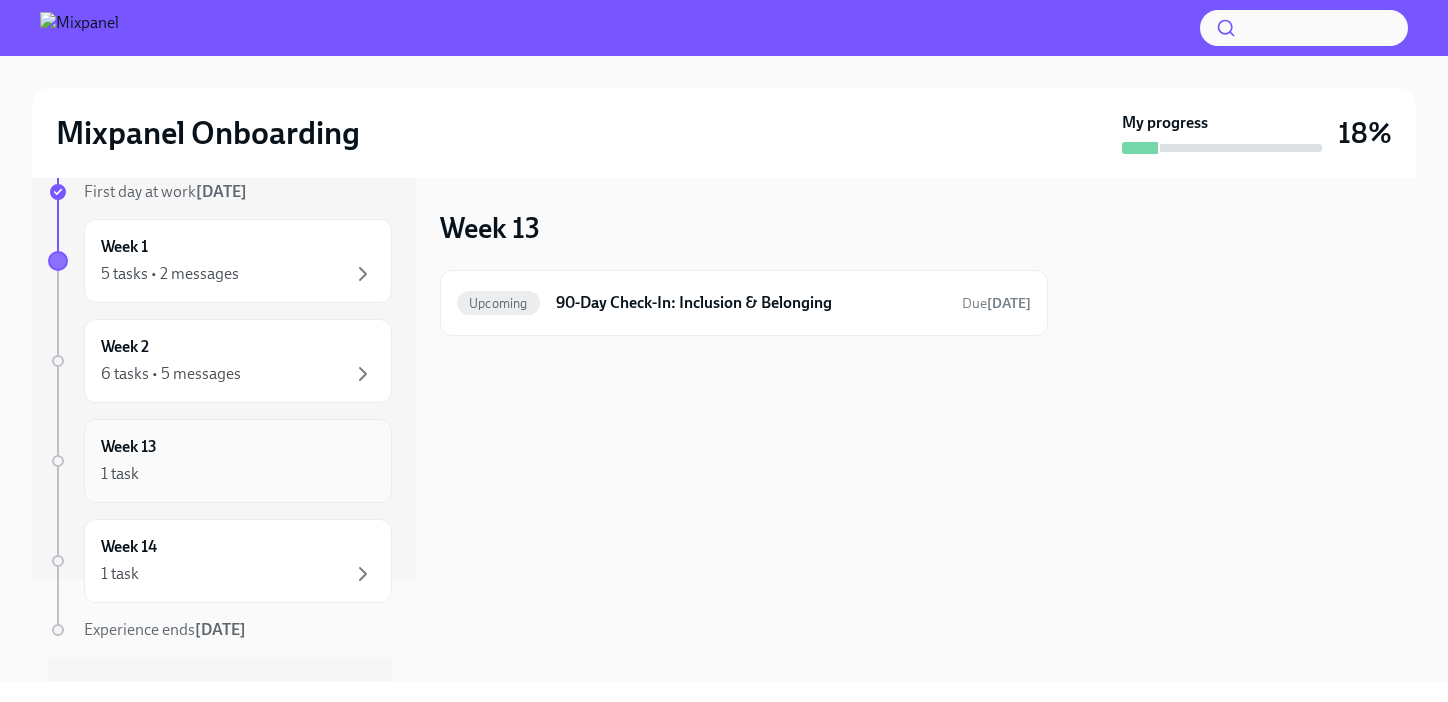scroll, scrollTop: 0, scrollLeft: 0, axis: both 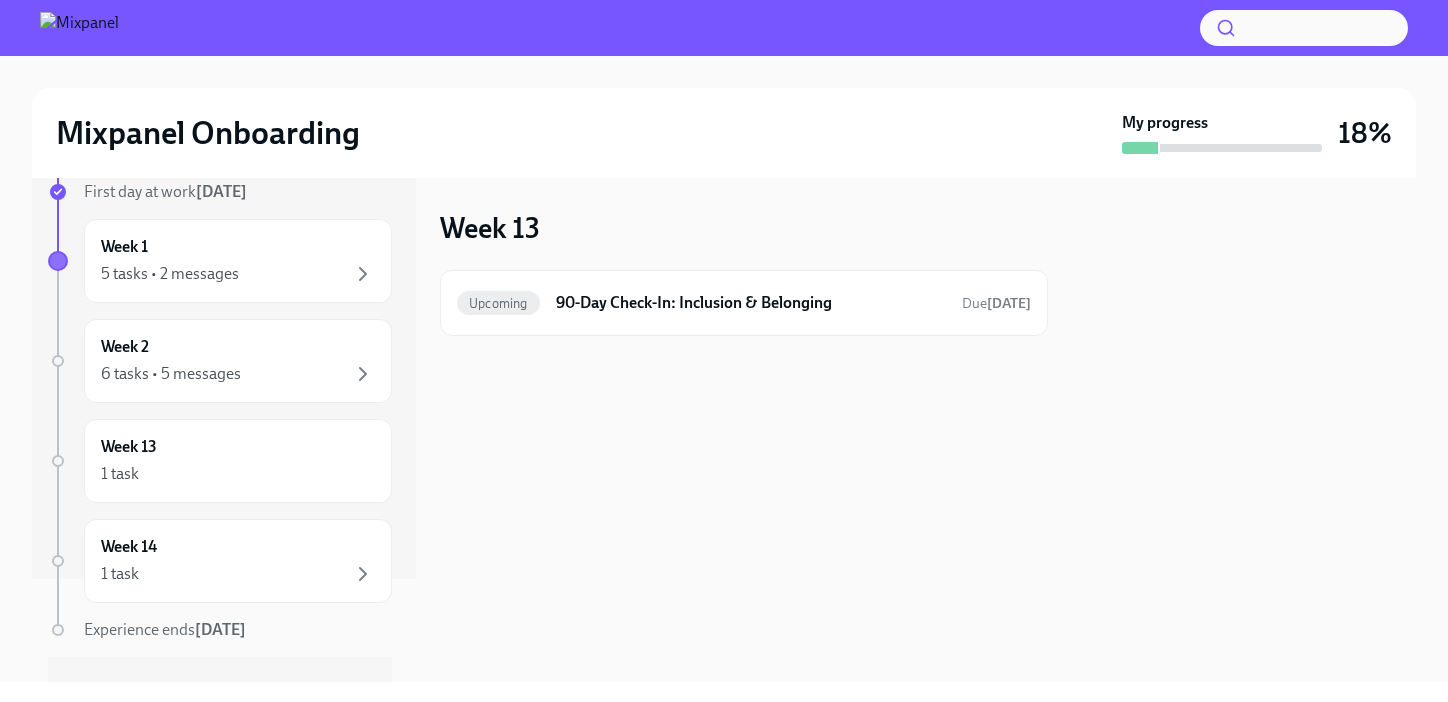 click on "2 previous weeks First day at work  [DATE] Week 1 5 tasks • 2 messages Week 2 6 tasks • 5 messages Week 13 1 task Week 14 1 task Experience ends  [DATE]" at bounding box center [220, 414] 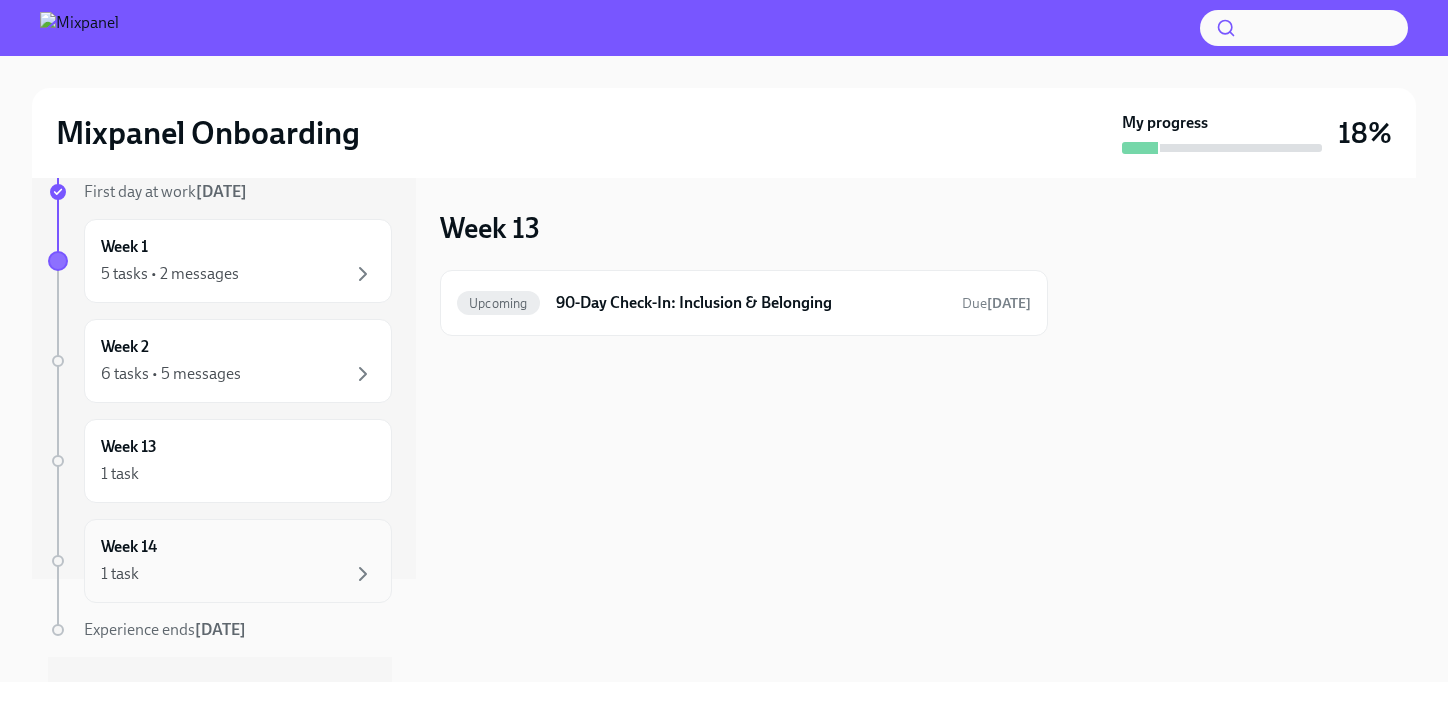 click on "1 task" at bounding box center (238, 574) 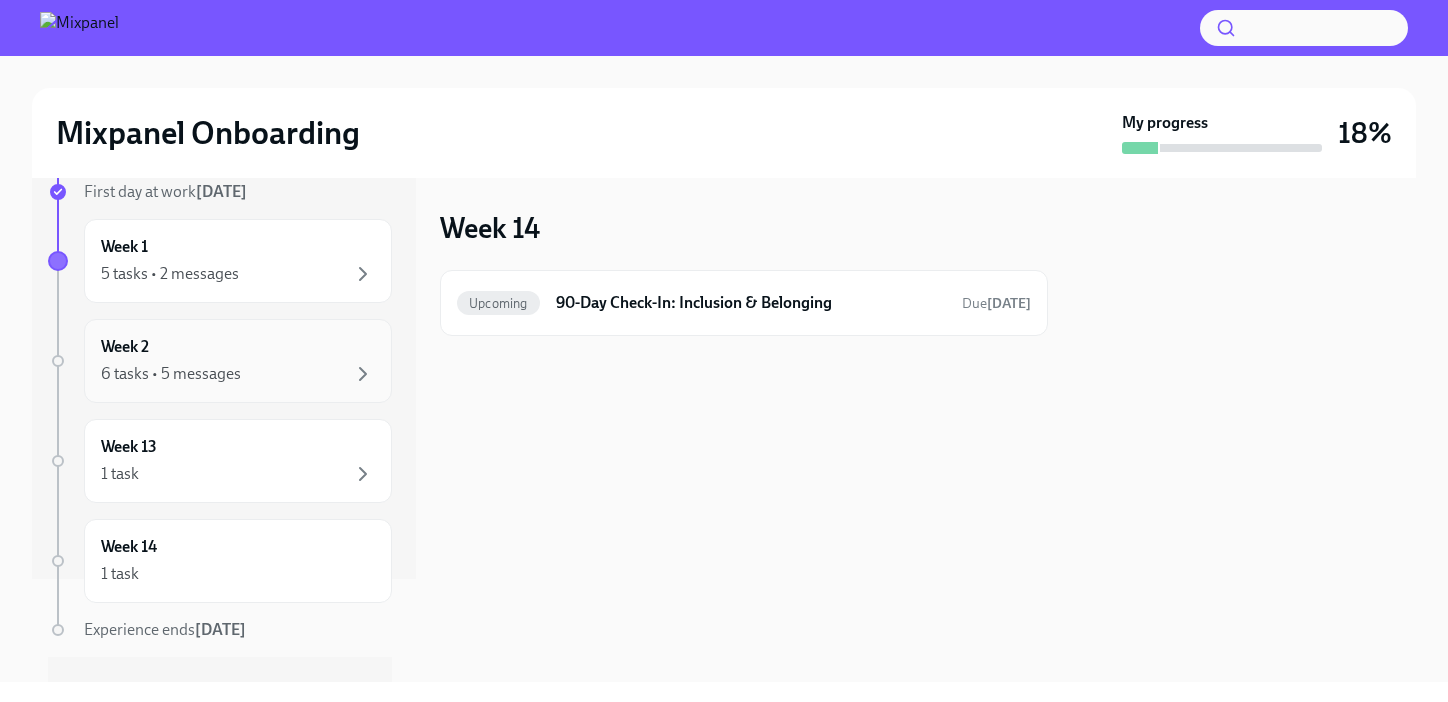 click on "Week 2 6 tasks • 5 messages" at bounding box center [238, 361] 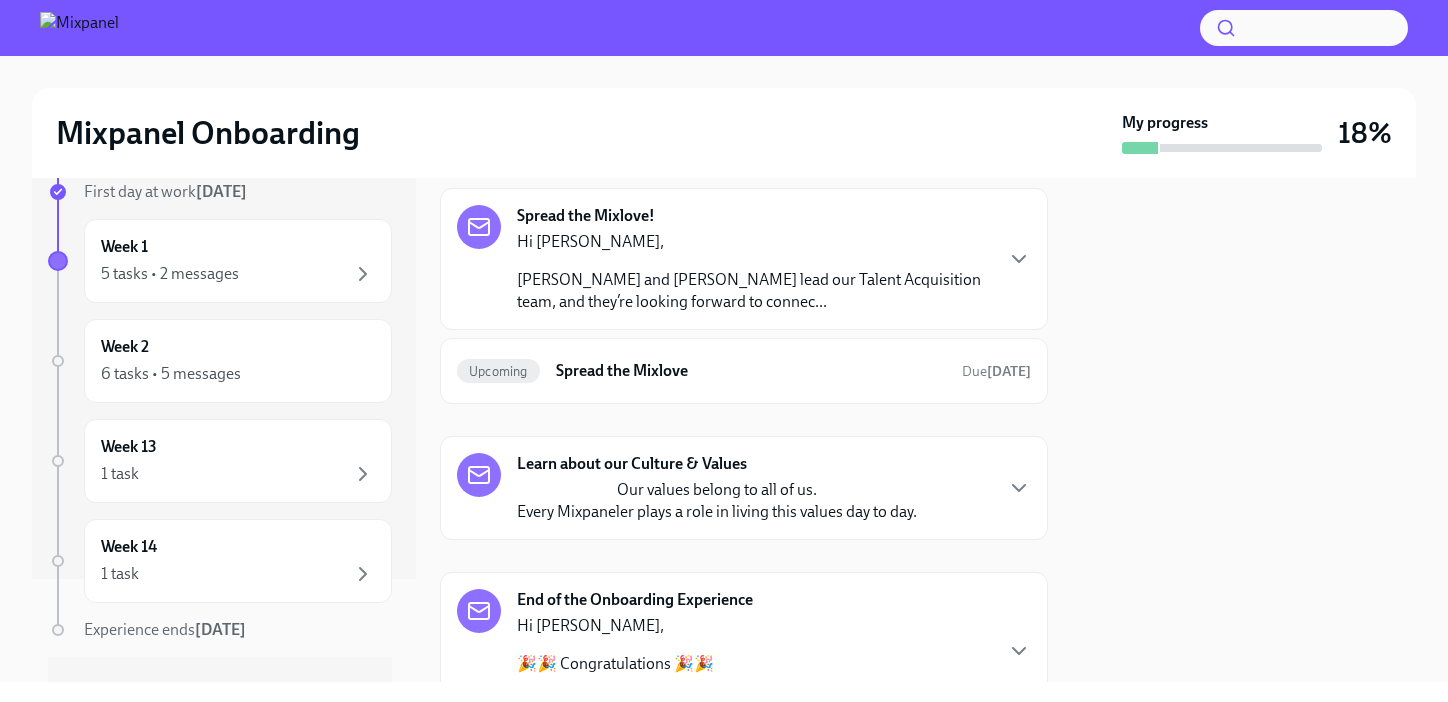 scroll, scrollTop: 906, scrollLeft: 0, axis: vertical 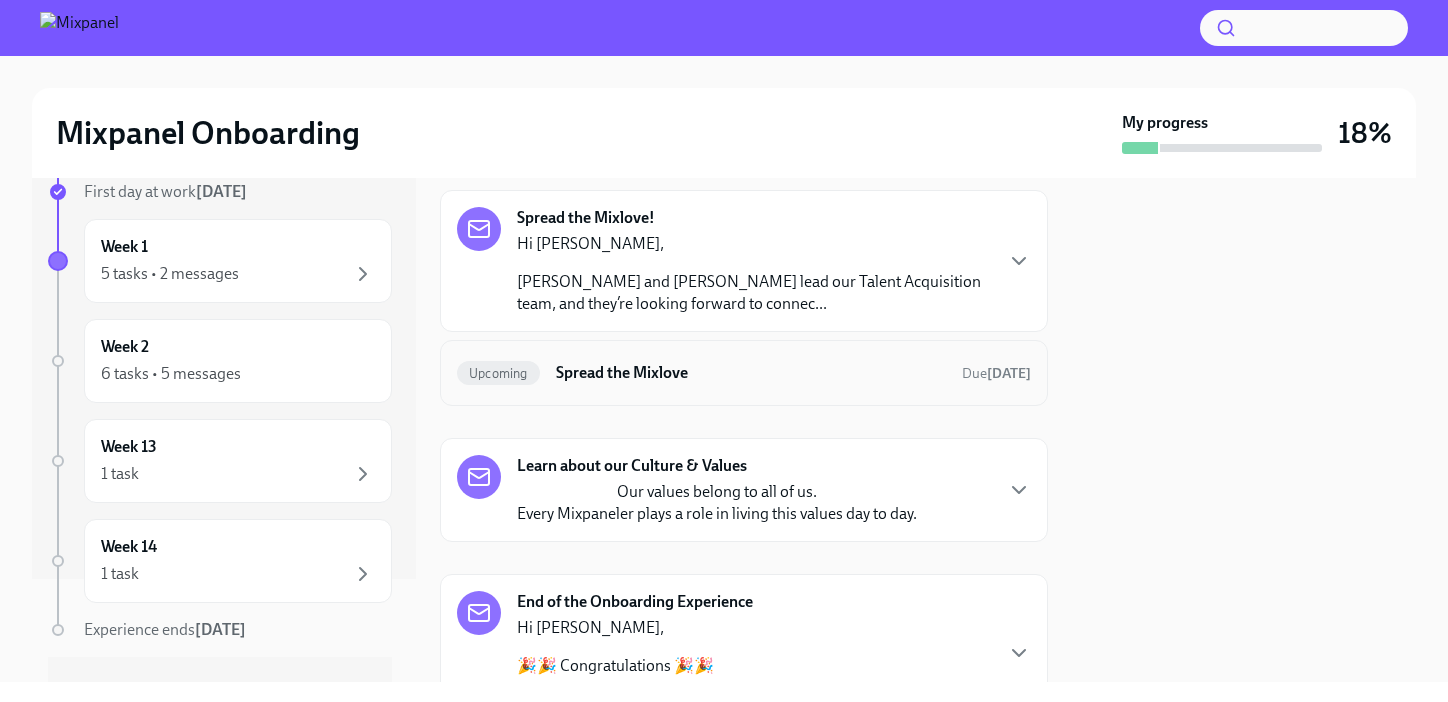 click on "Upcoming Spread the Mixlove Due  [DATE]" at bounding box center [744, 373] 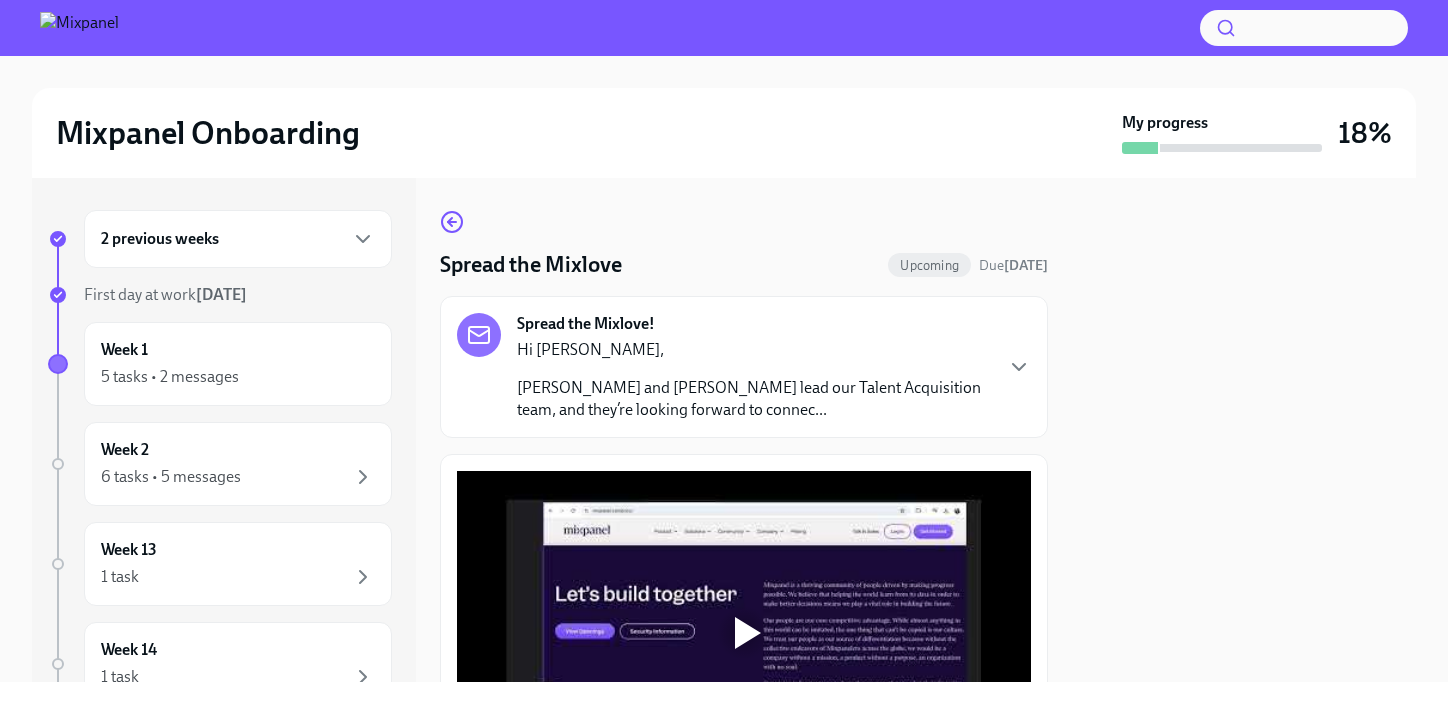 click at bounding box center (744, 632) 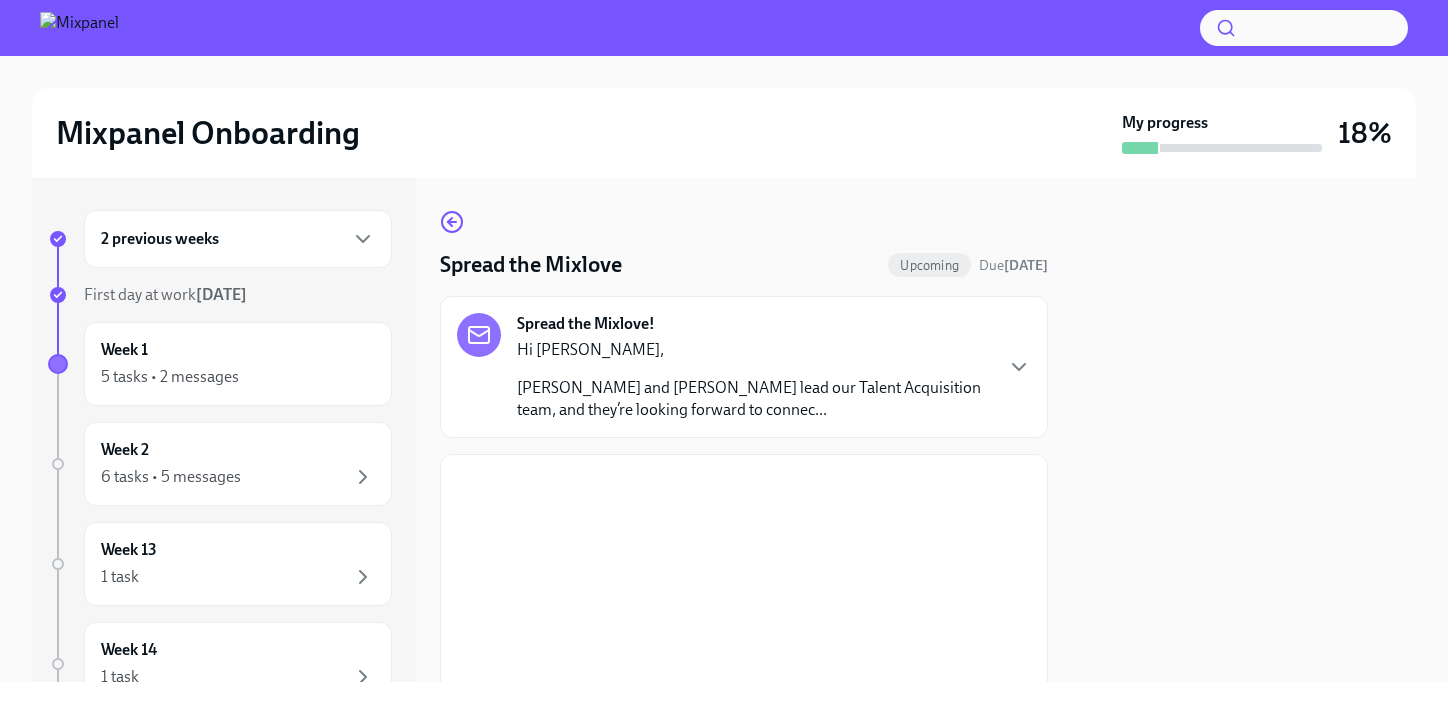 scroll, scrollTop: 193, scrollLeft: 0, axis: vertical 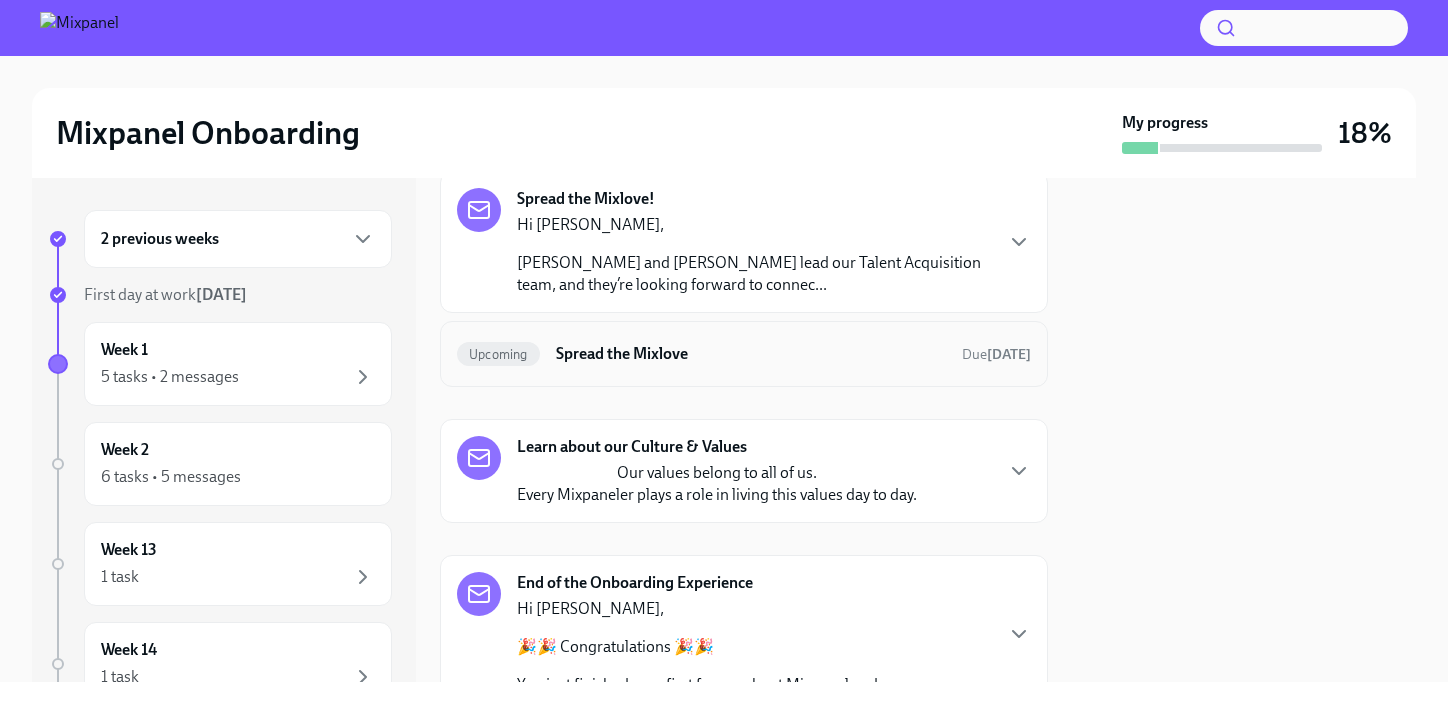 click on "Spread the Mixlove" at bounding box center [751, 354] 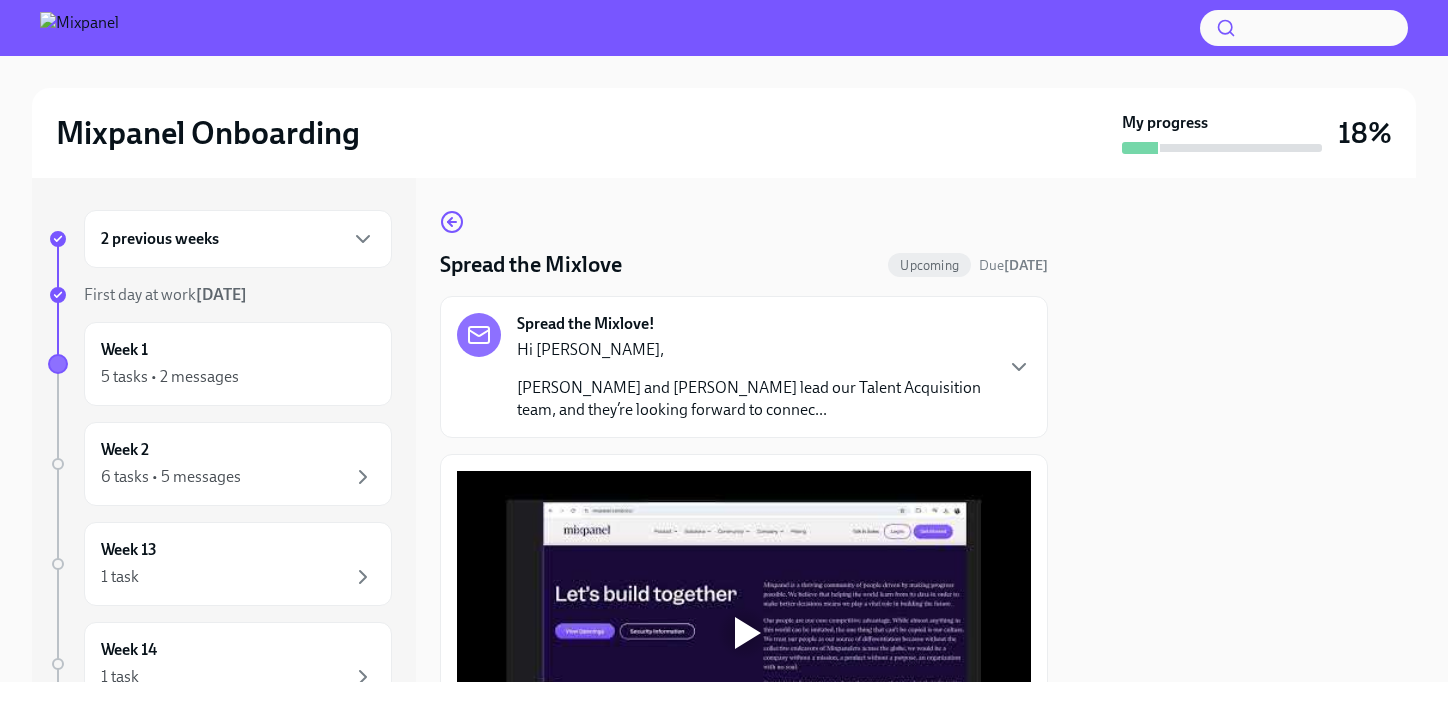 click on "Hi [PERSON_NAME]," at bounding box center [754, 350] 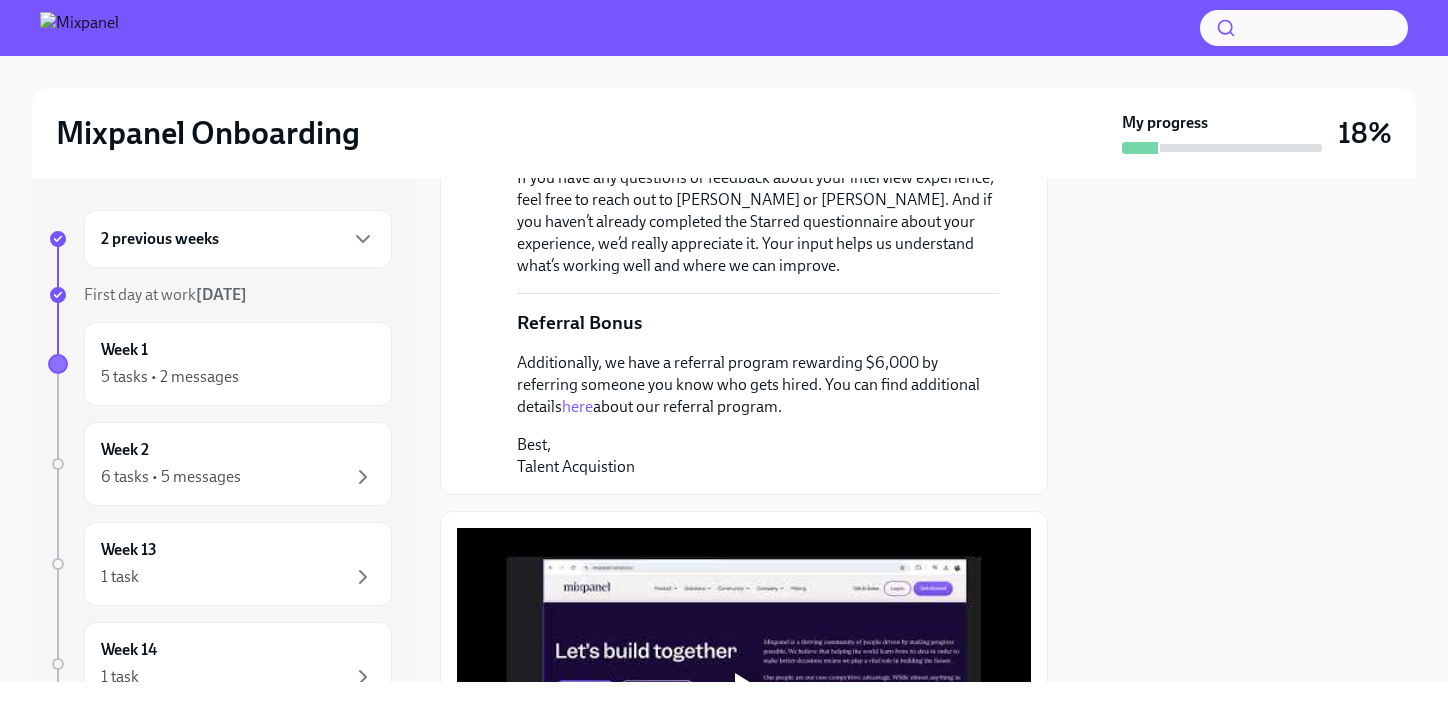 scroll, scrollTop: 337, scrollLeft: 0, axis: vertical 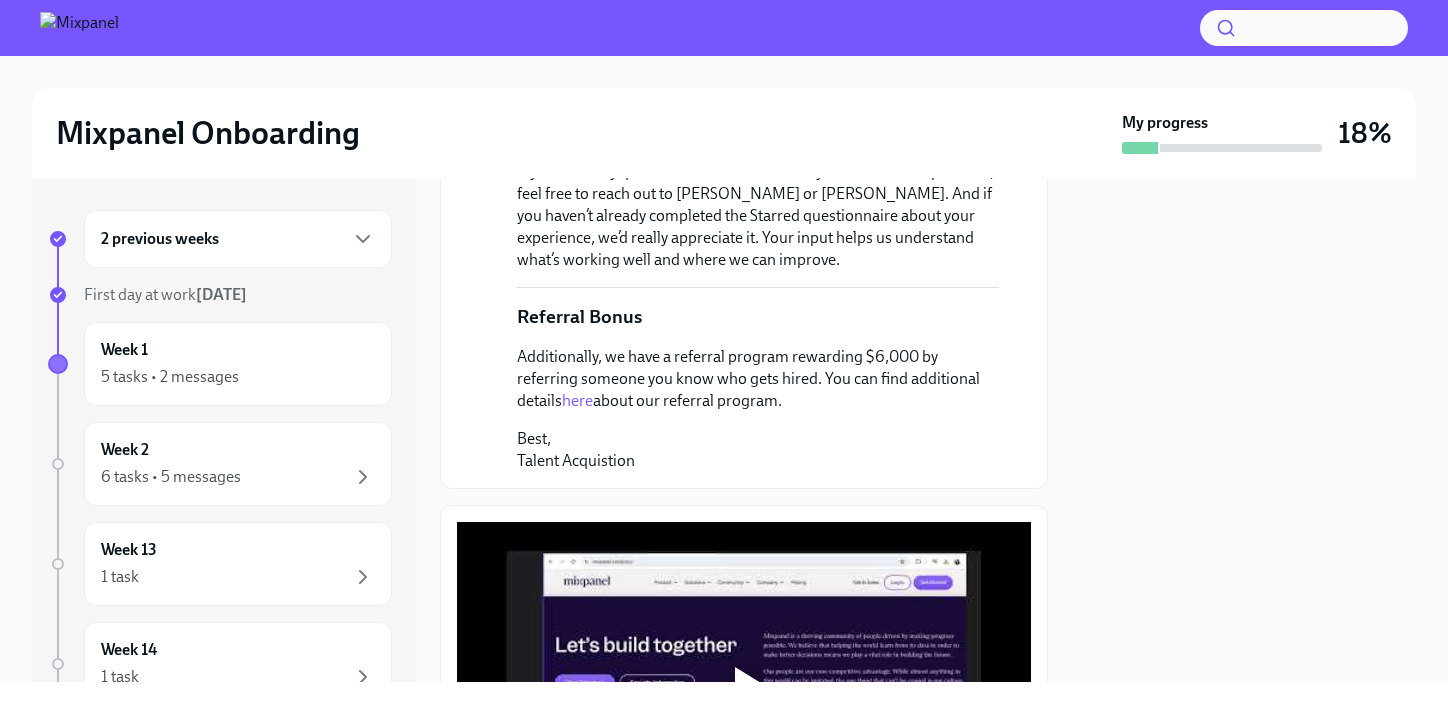 click on "here" at bounding box center (577, 400) 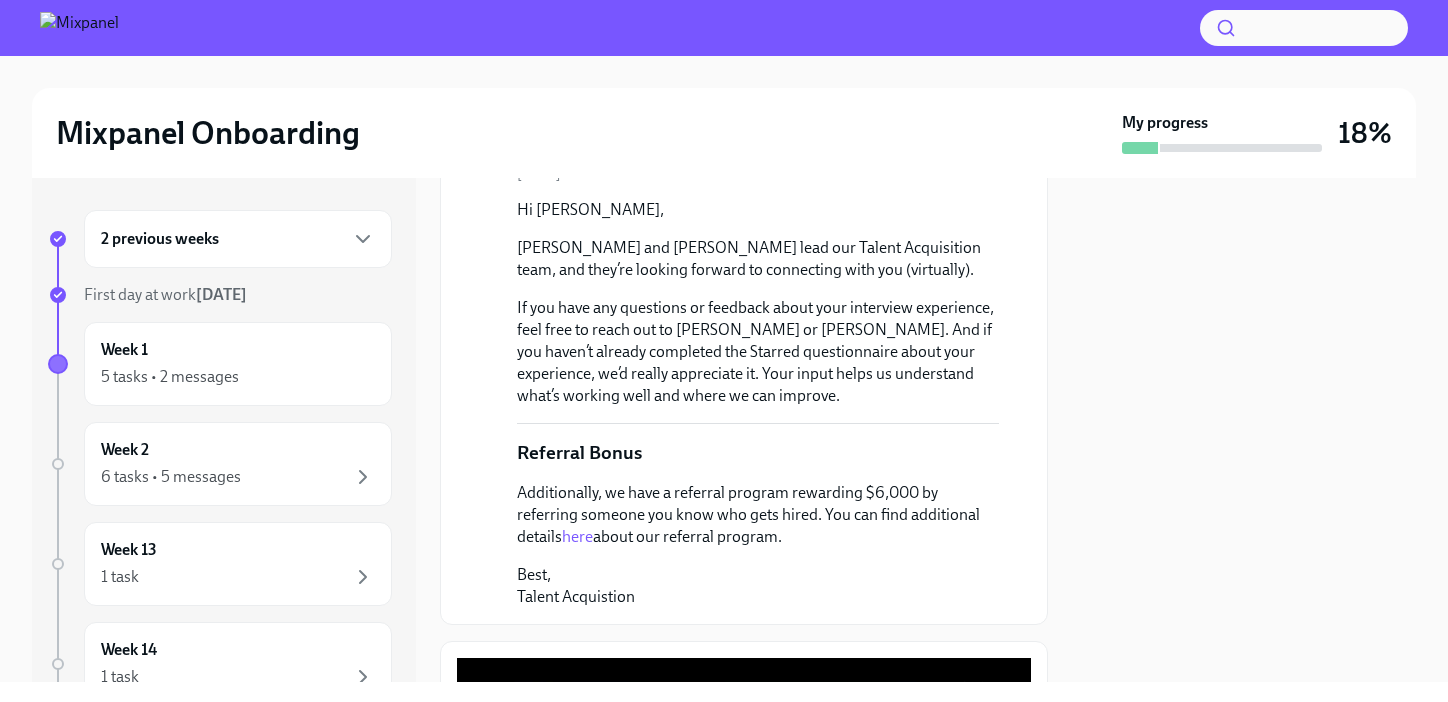 scroll, scrollTop: 0, scrollLeft: 0, axis: both 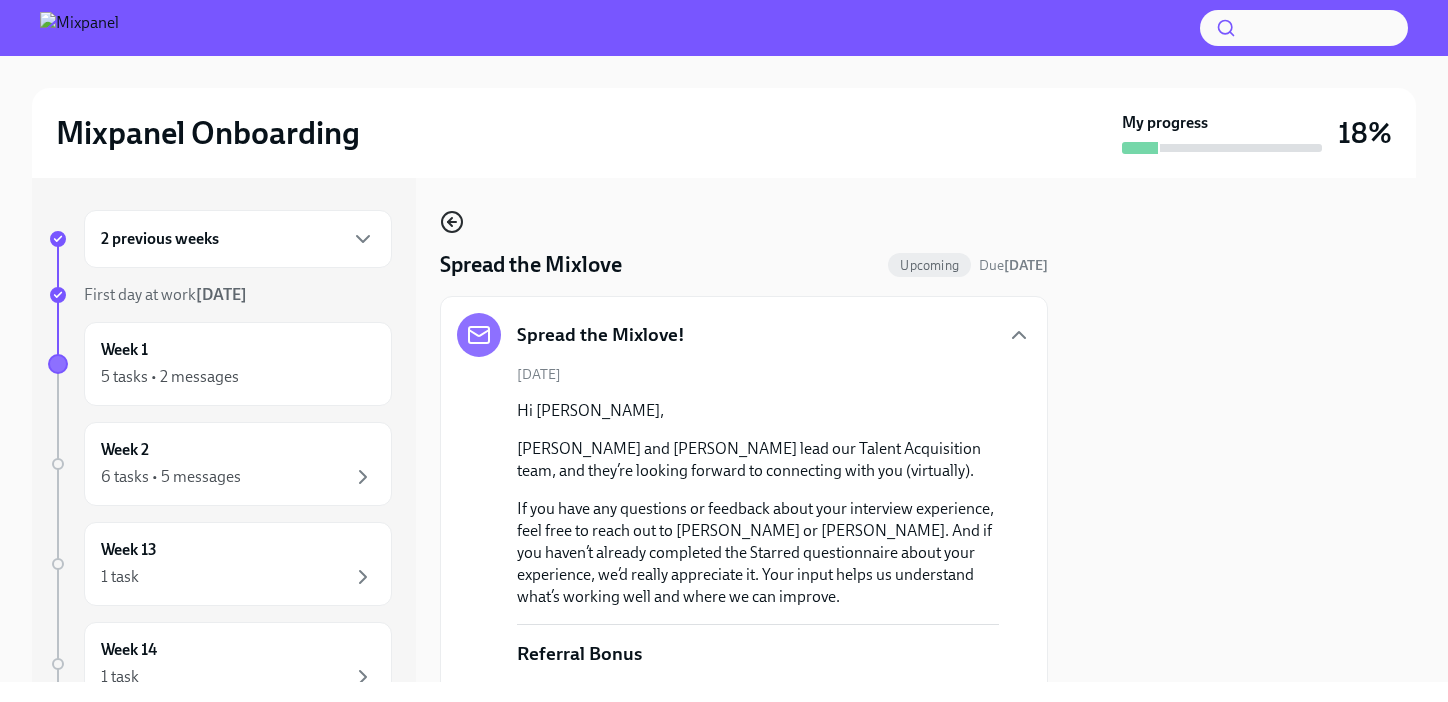 click 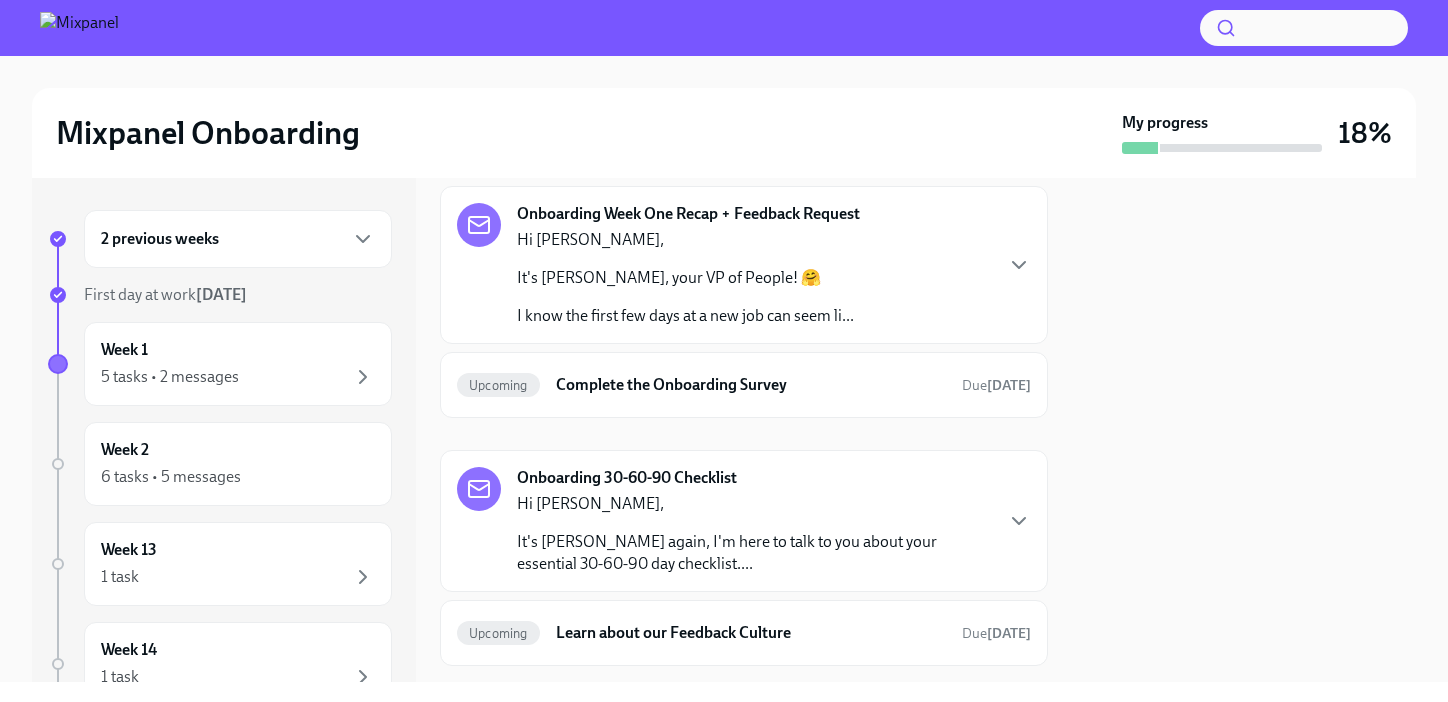 scroll, scrollTop: 337, scrollLeft: 0, axis: vertical 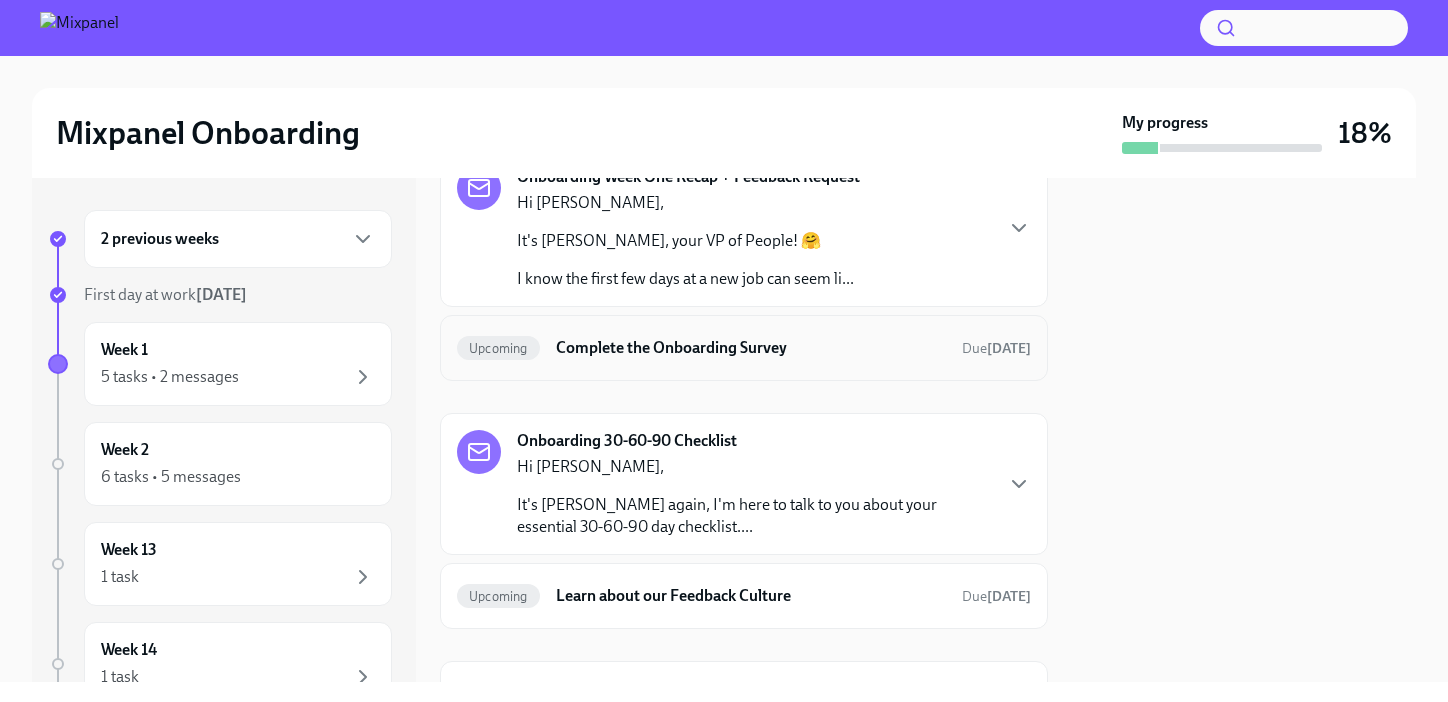 click on "Upcoming Complete the Onboarding Survey Due  [DATE]" at bounding box center [744, 348] 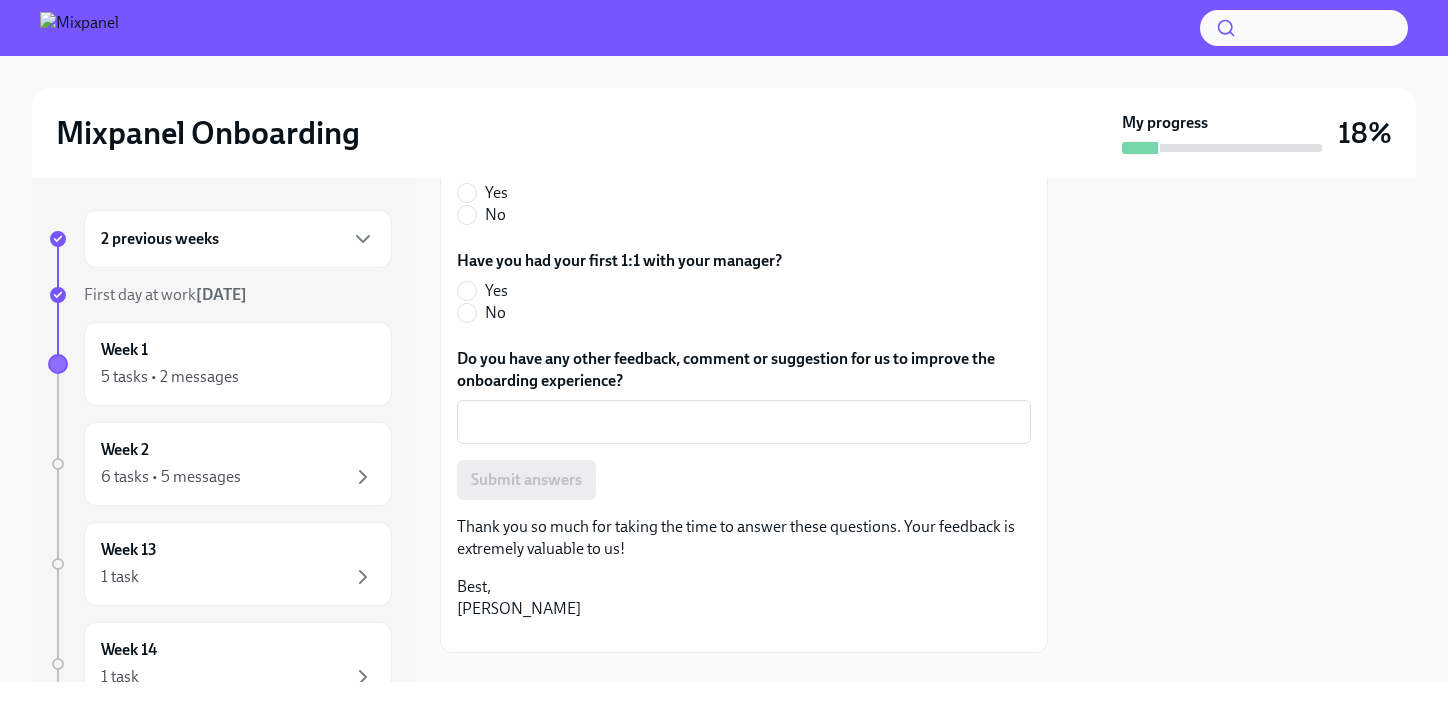 scroll, scrollTop: 836, scrollLeft: 0, axis: vertical 